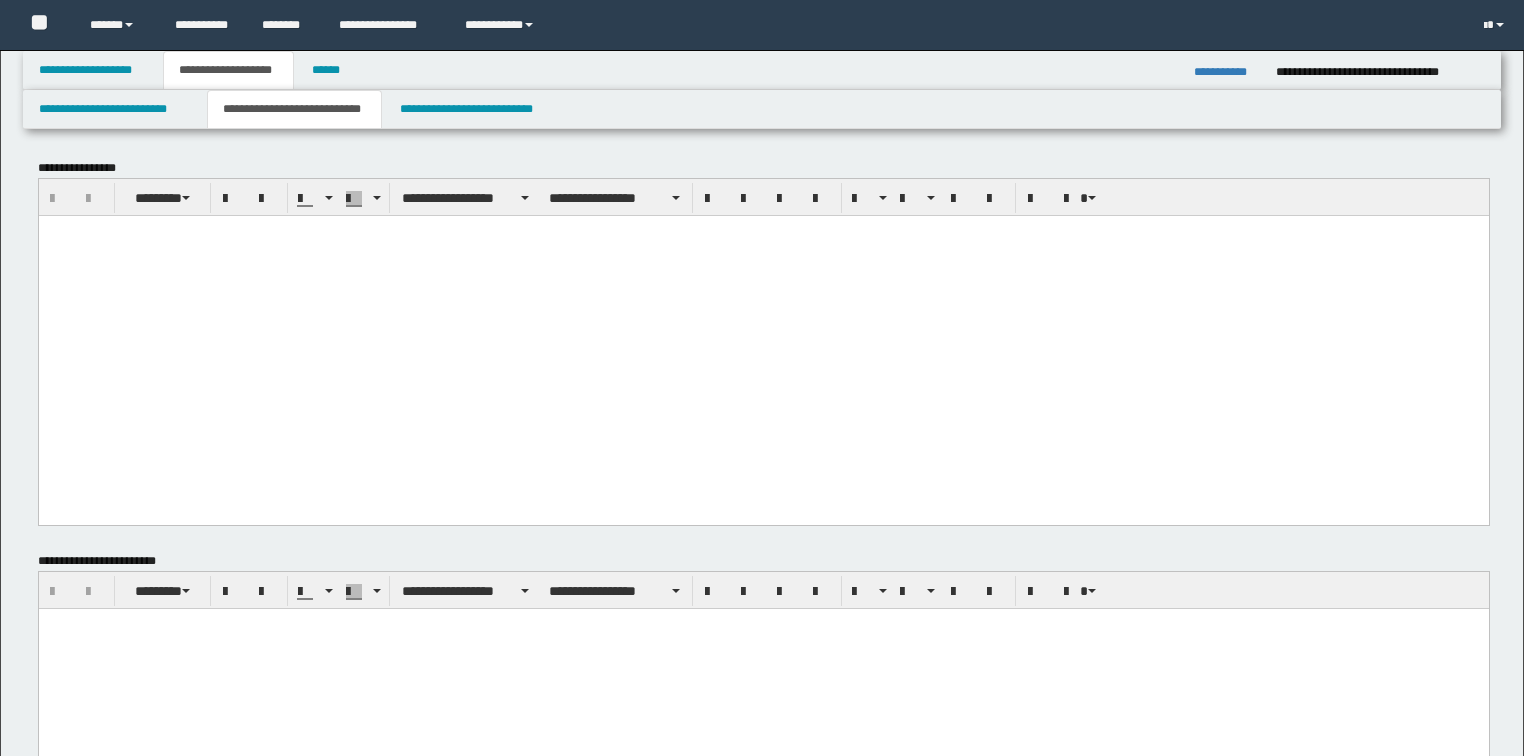 scroll, scrollTop: 0, scrollLeft: 0, axis: both 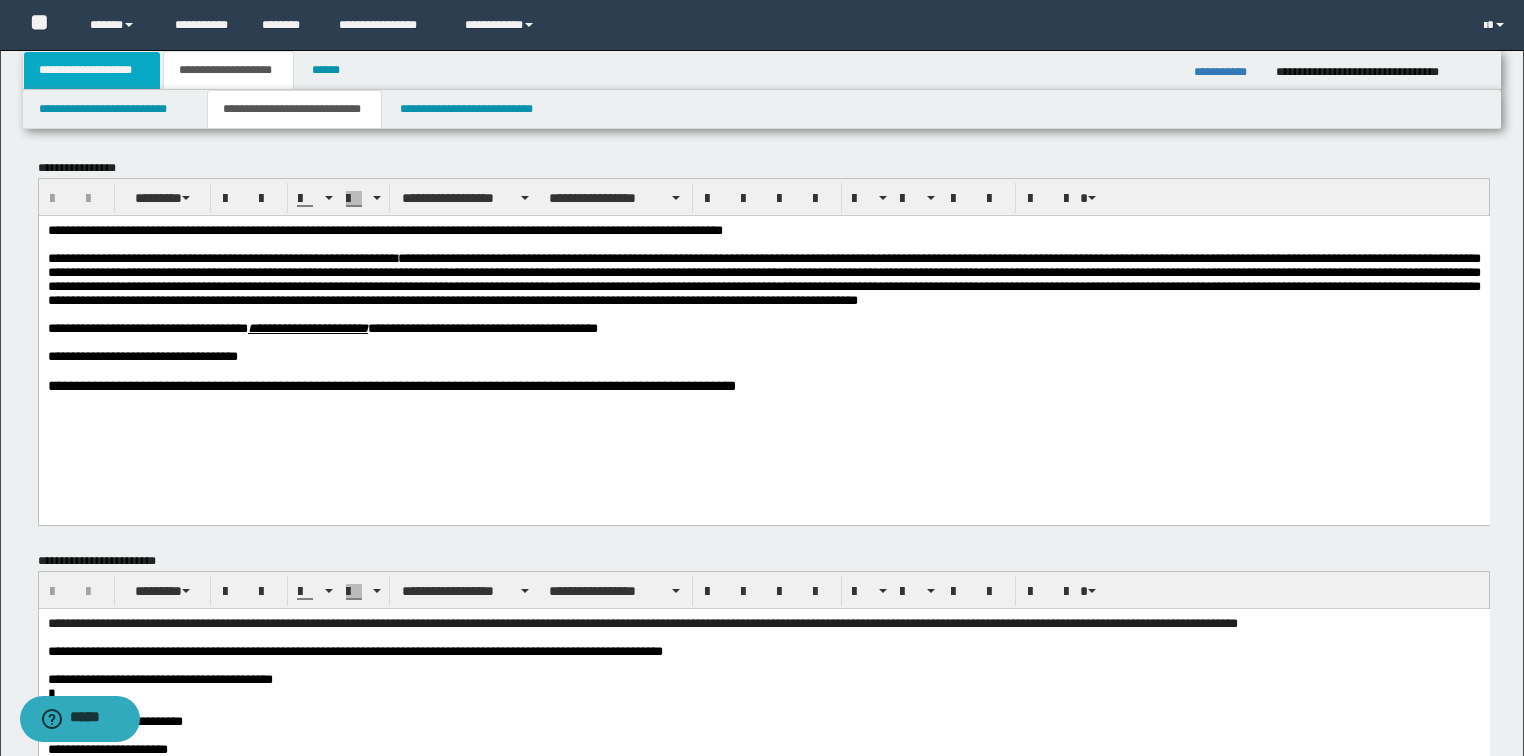 click on "**********" at bounding box center (92, 70) 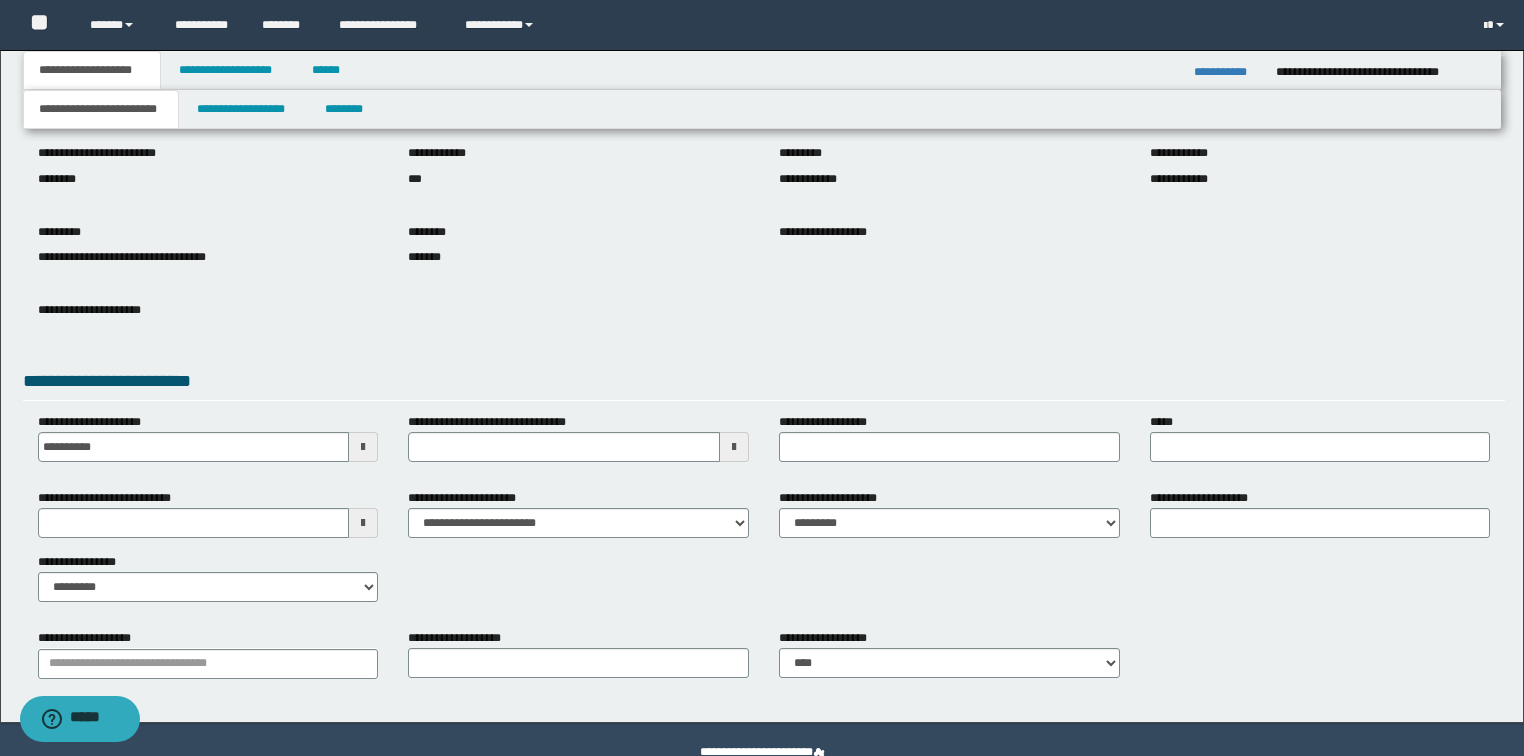 scroll, scrollTop: 191, scrollLeft: 0, axis: vertical 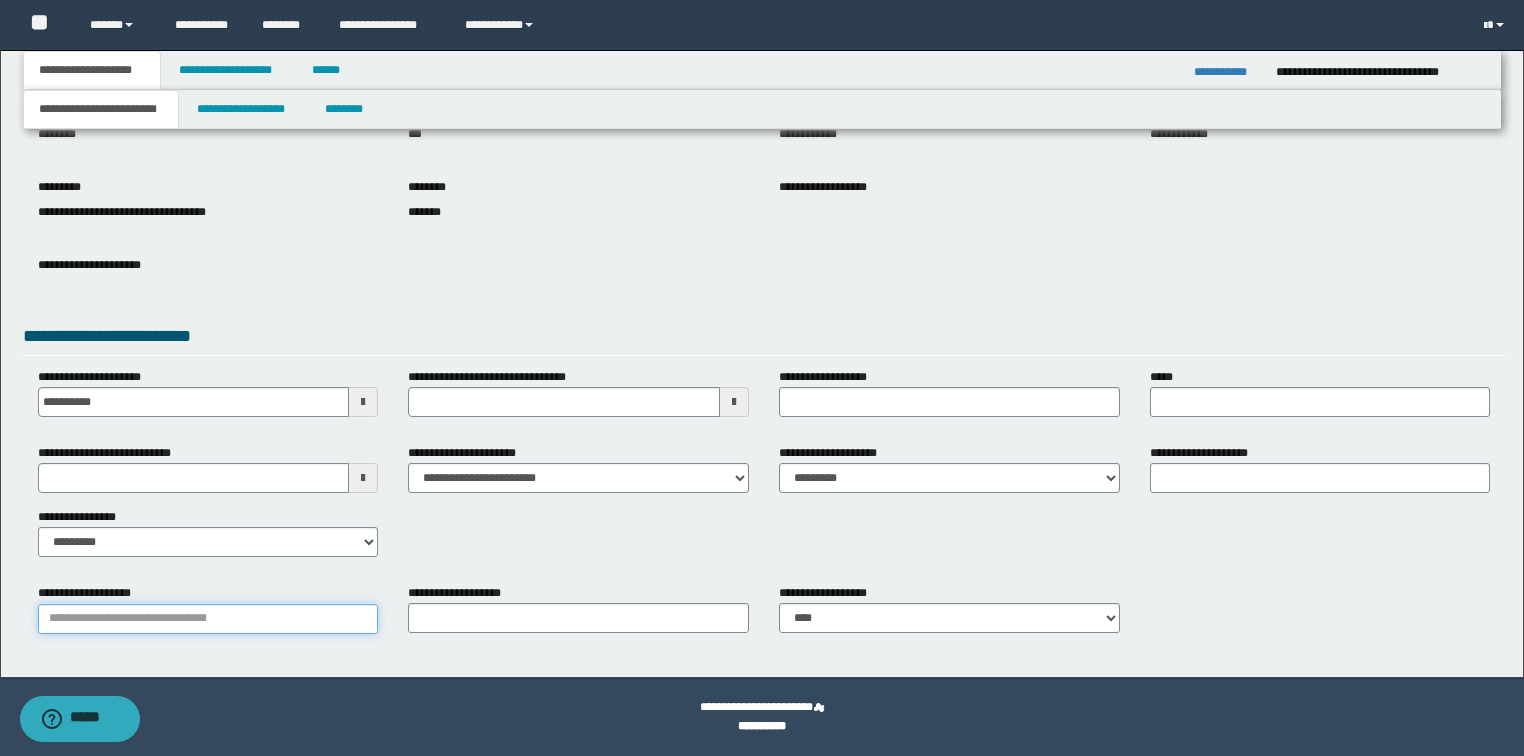 click on "**********" at bounding box center [208, 619] 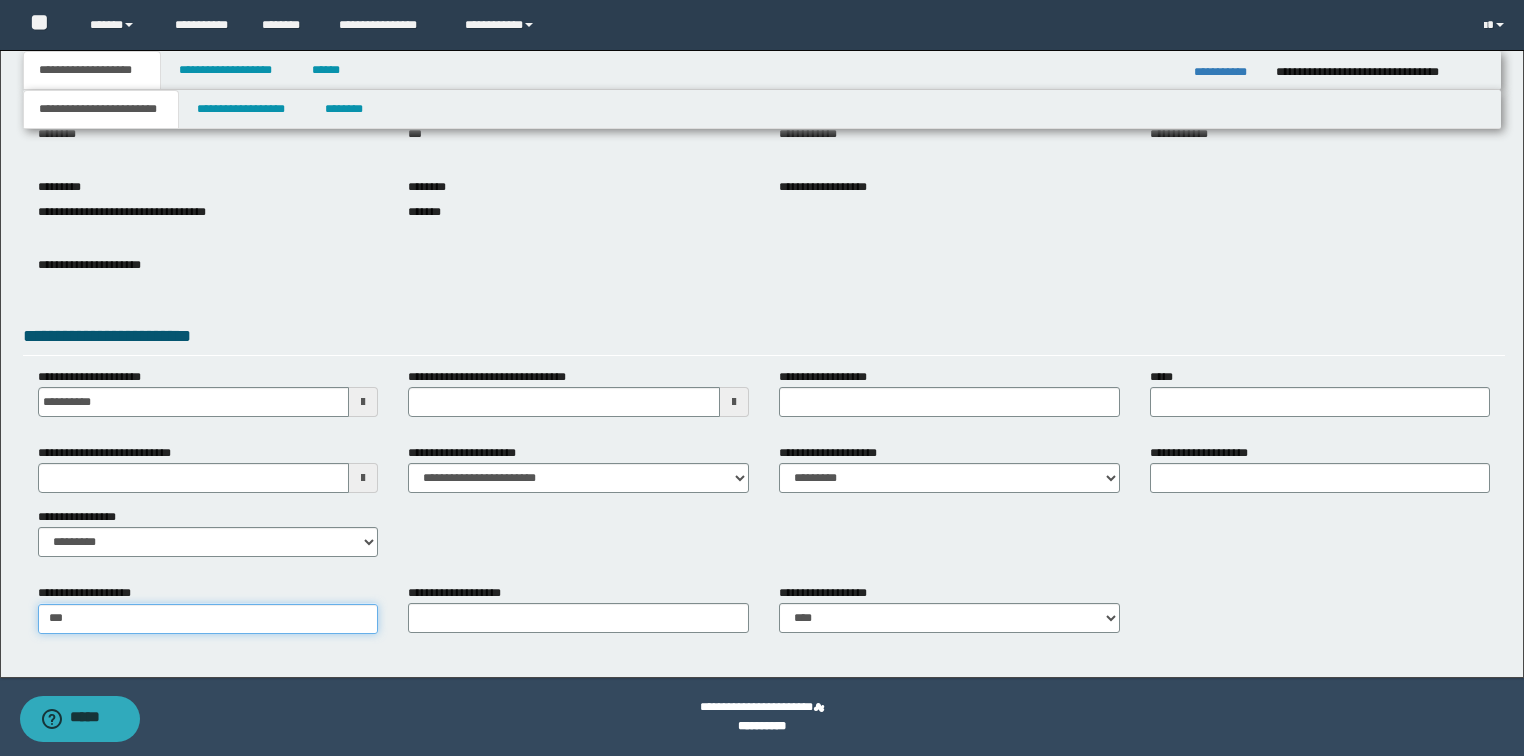 type on "***" 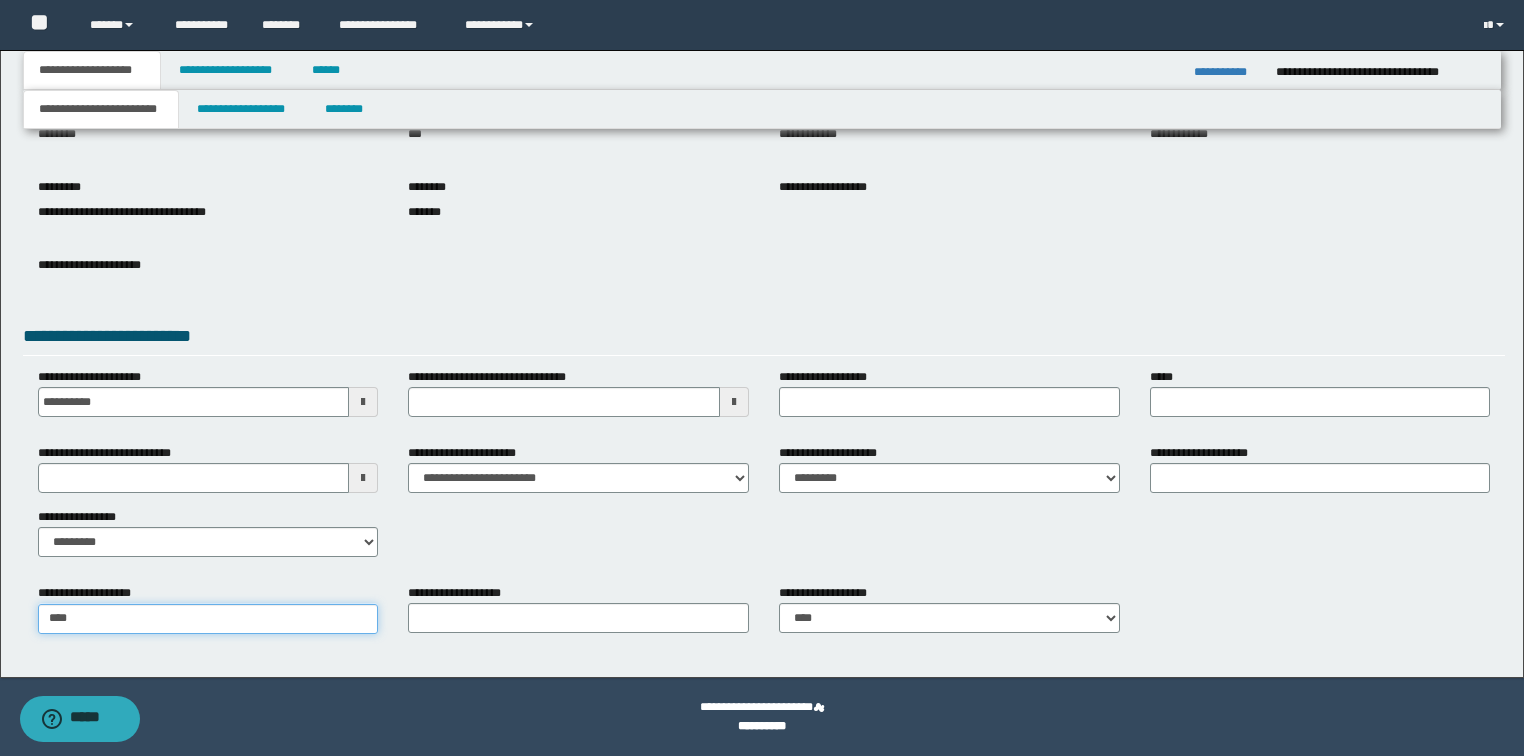 type on "**********" 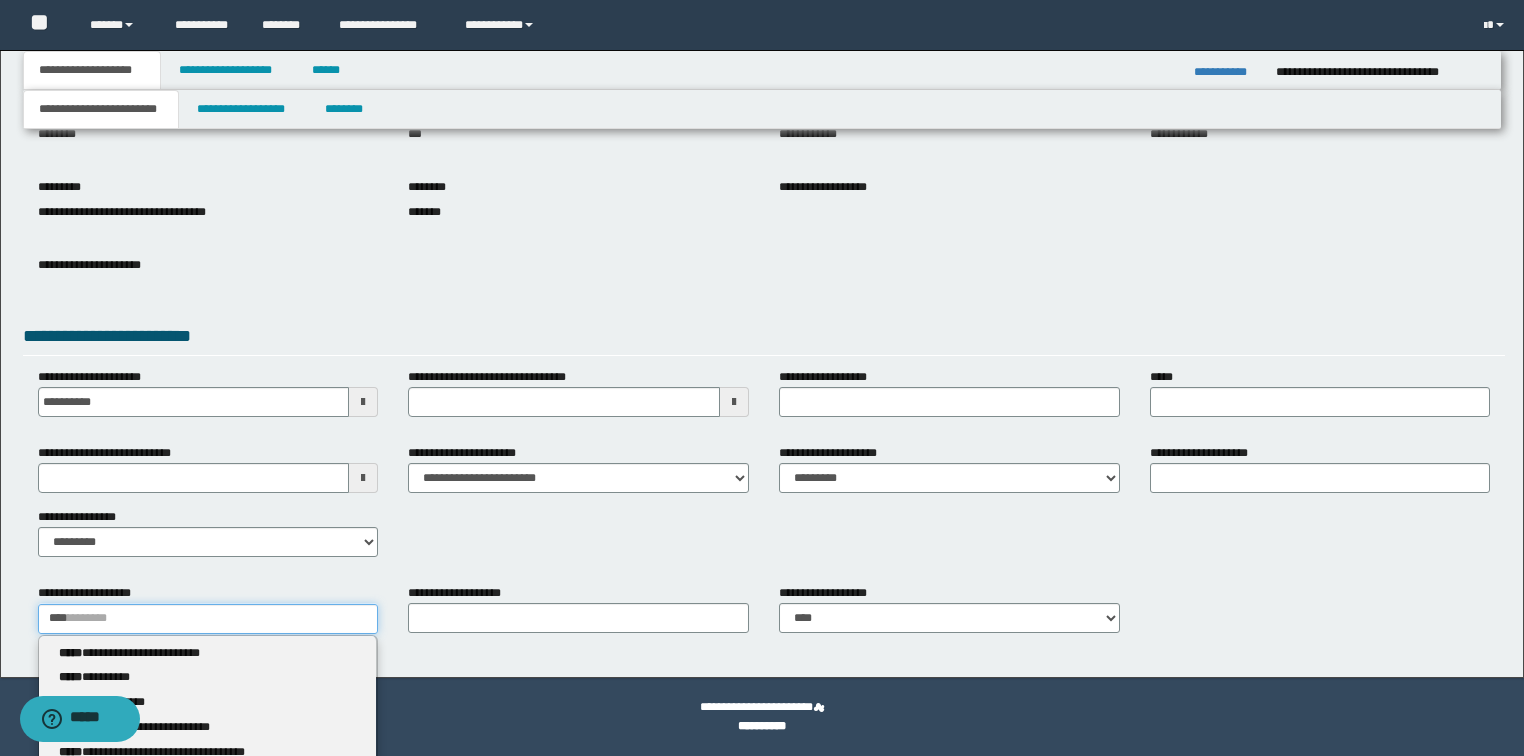 type 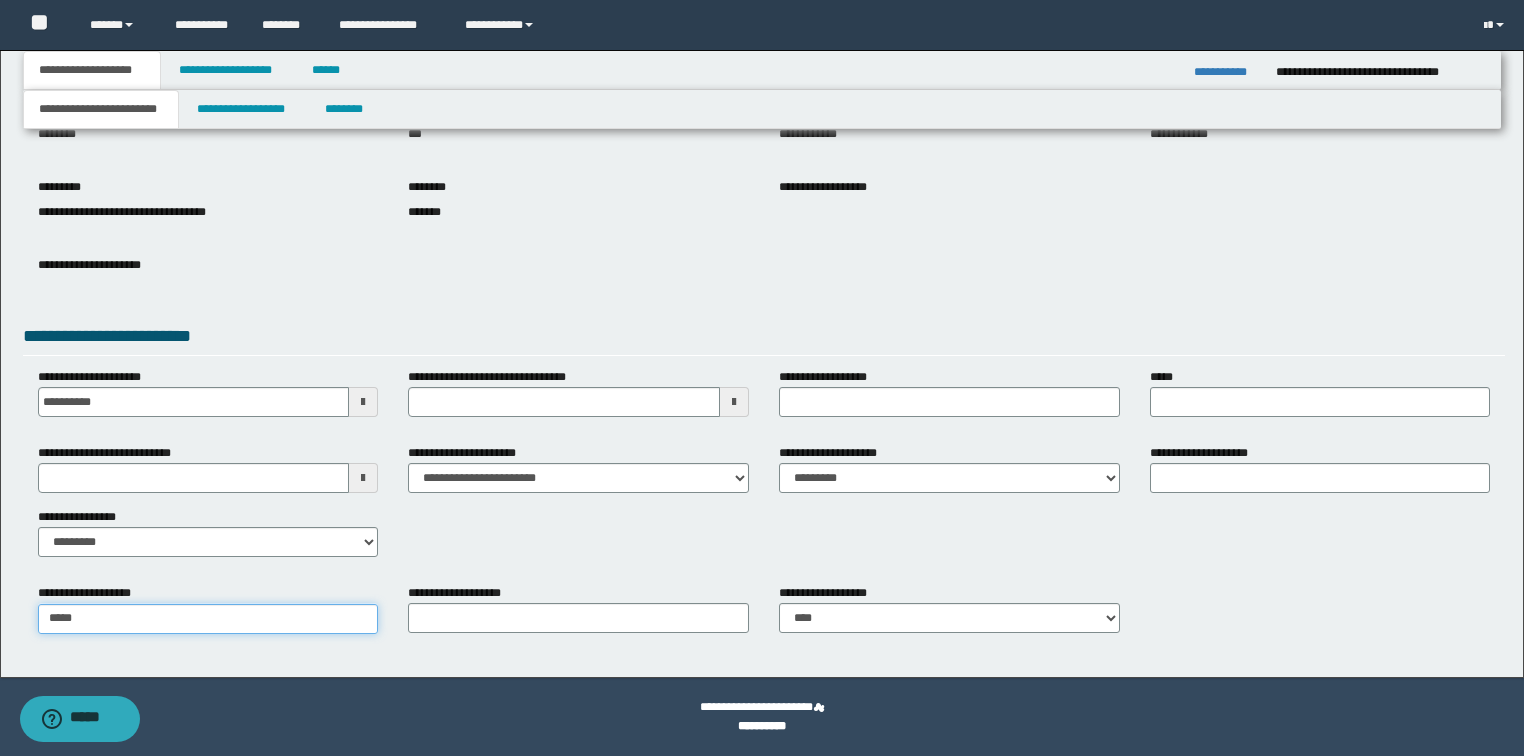 type on "***" 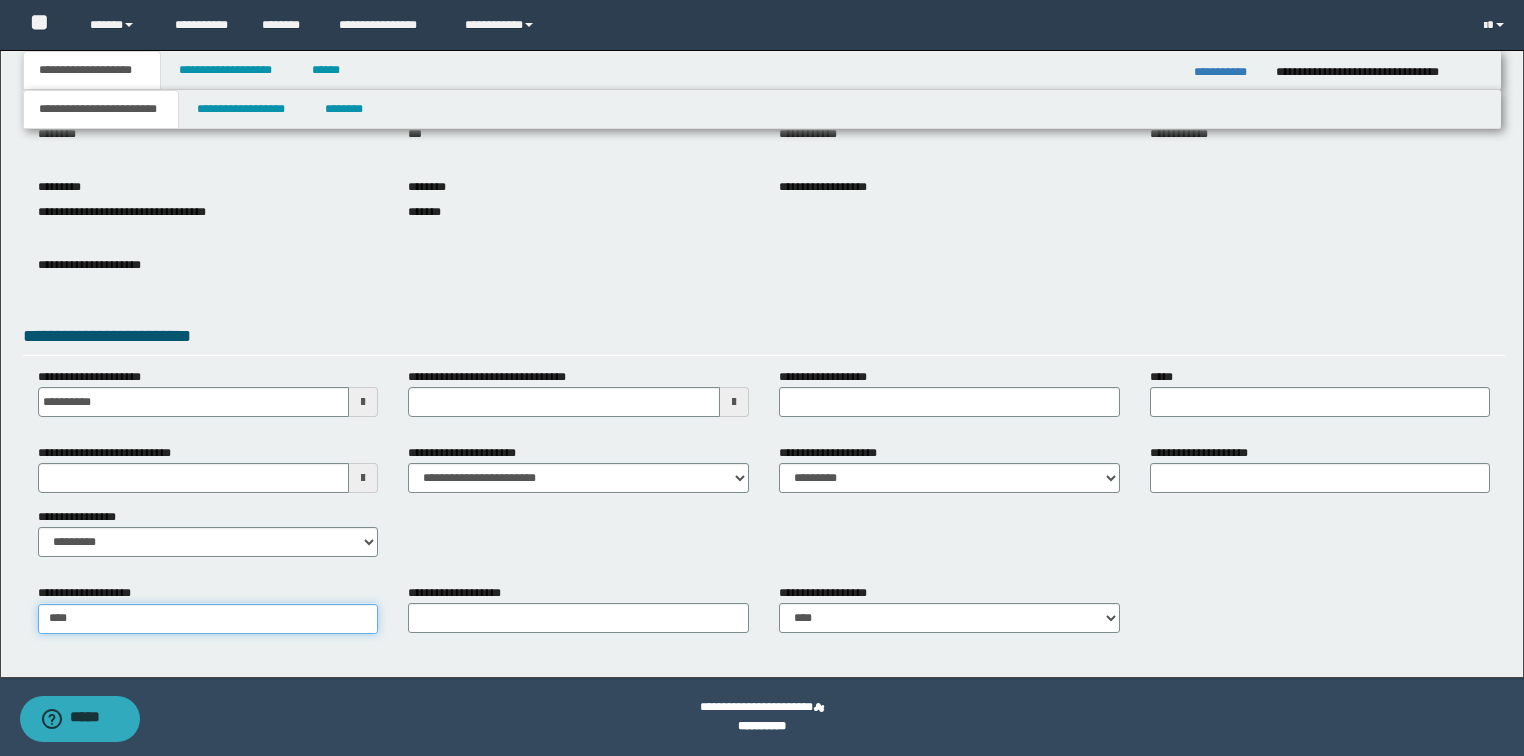 type on "**********" 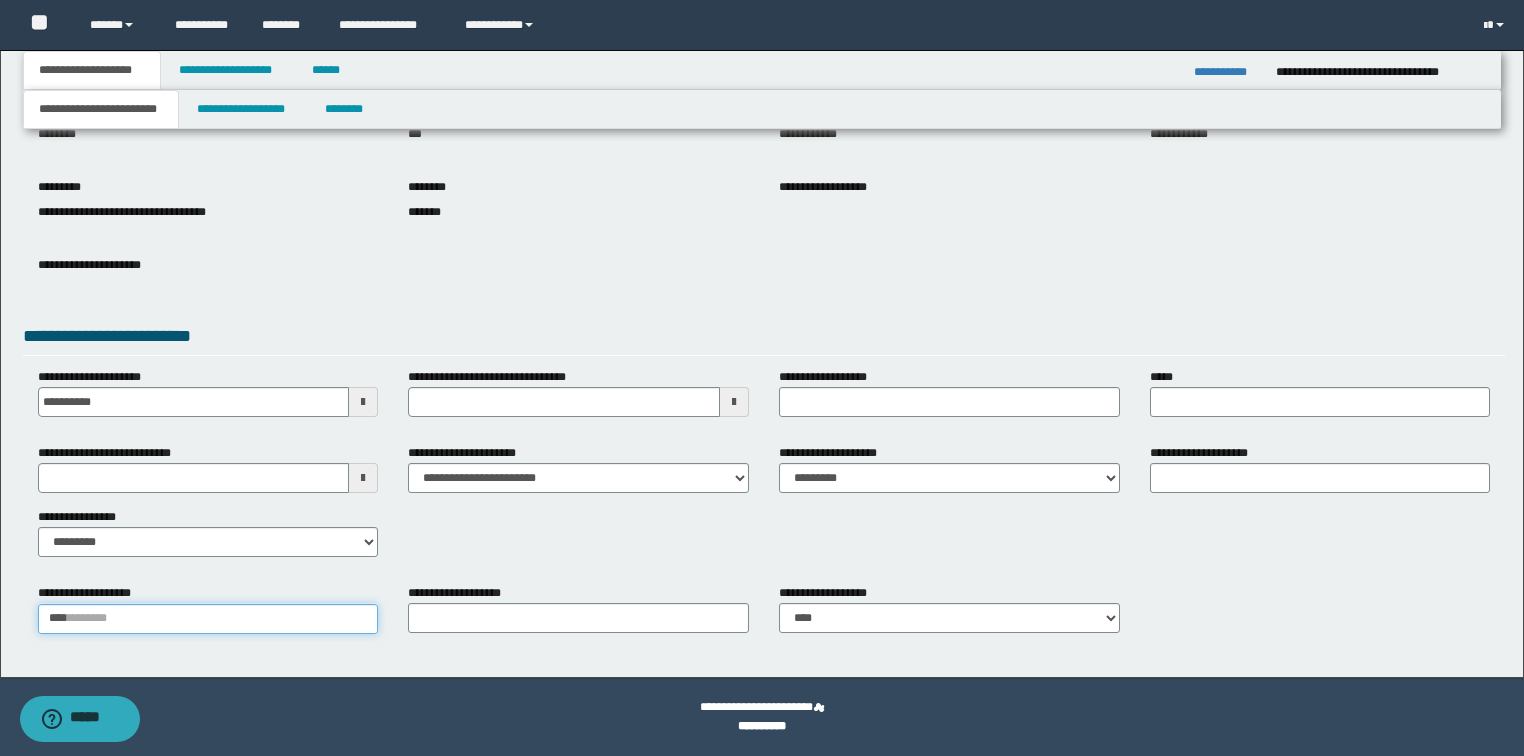 type 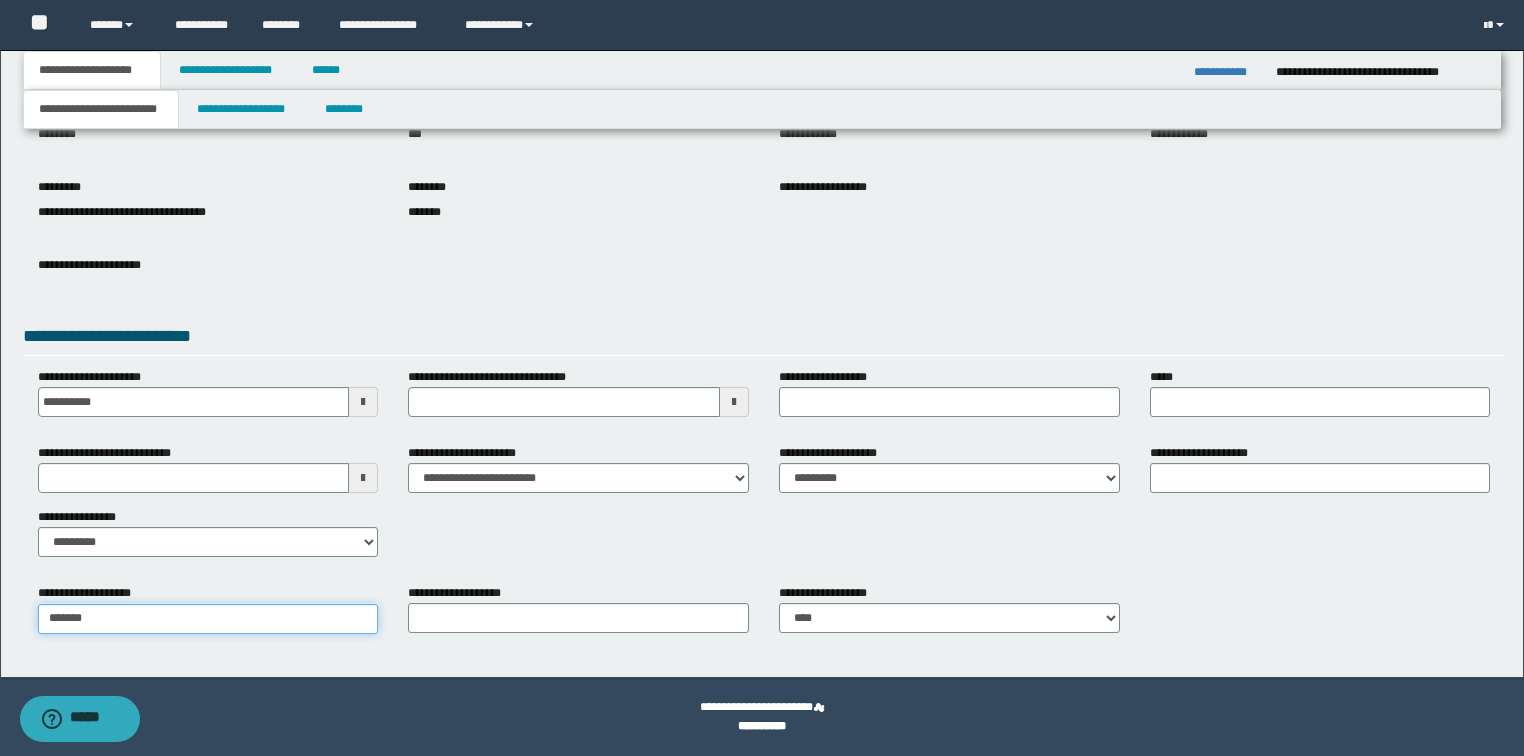 type on "********" 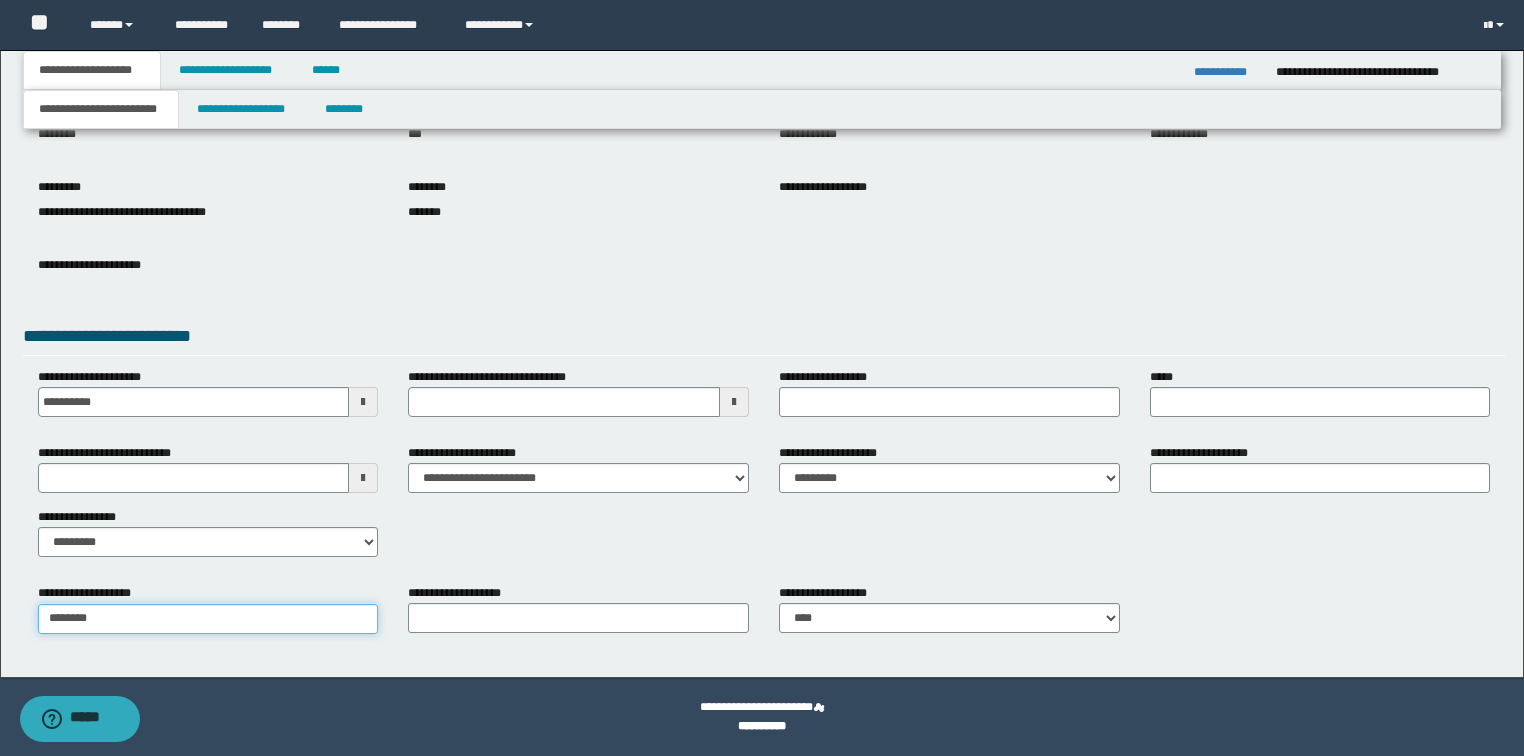type on "********" 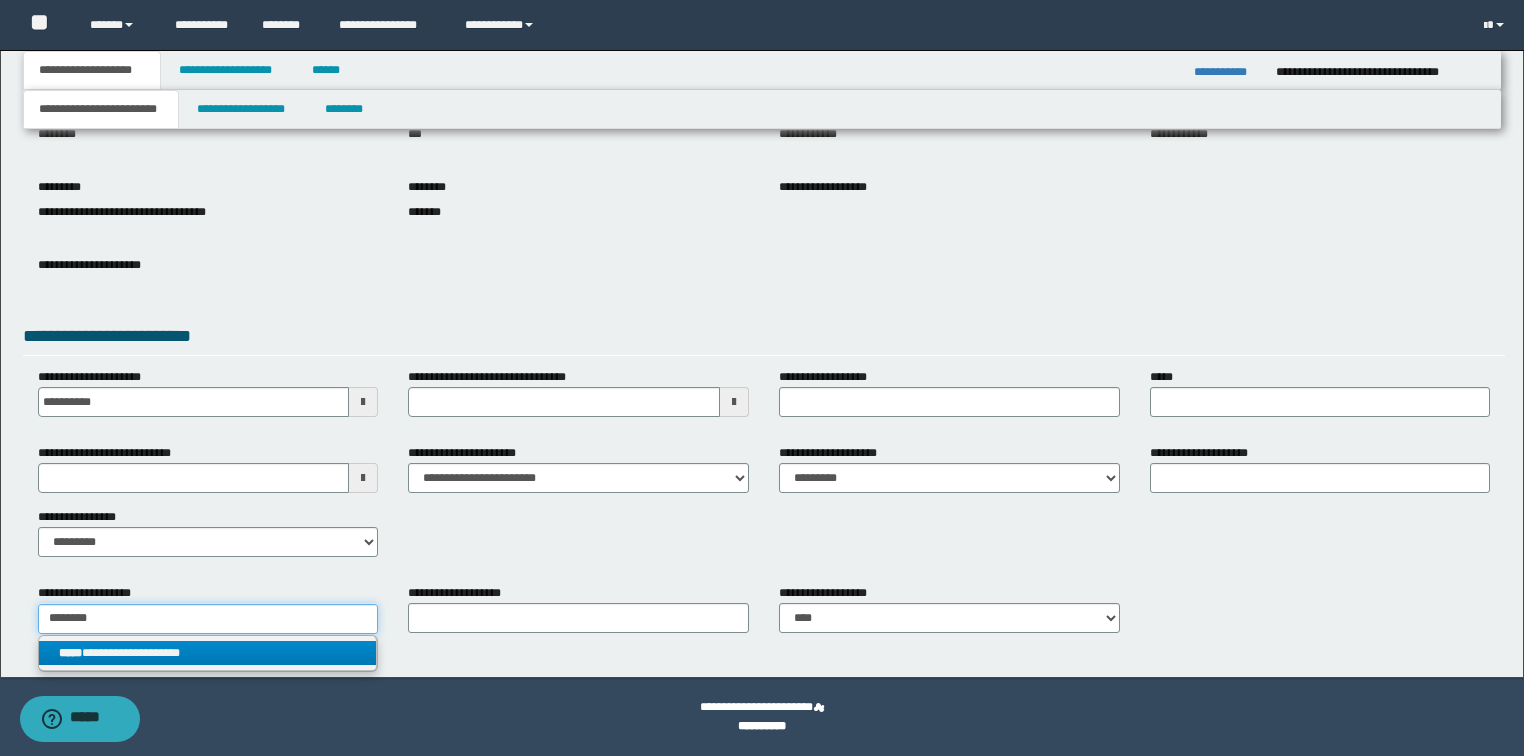type on "********" 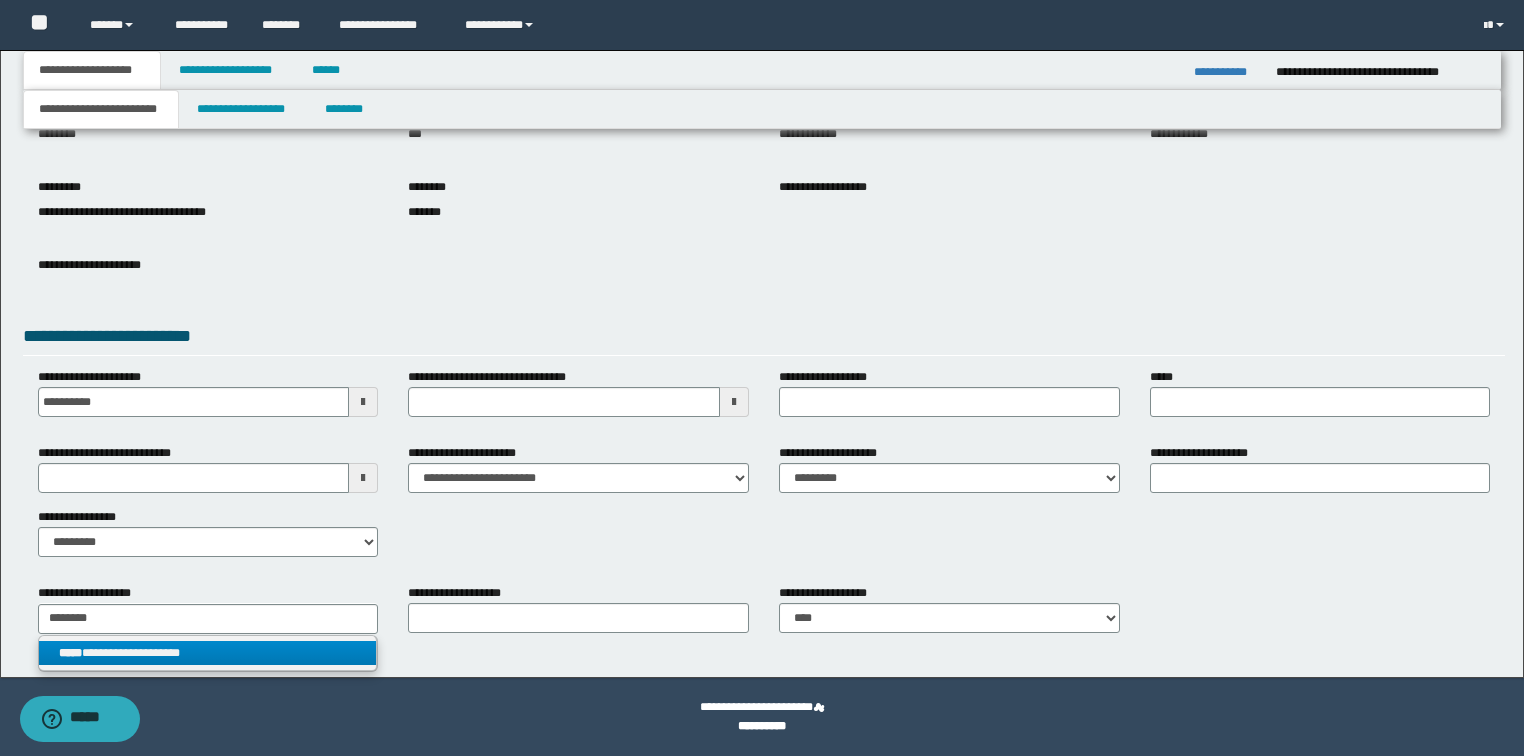 click on "**********" at bounding box center [208, 653] 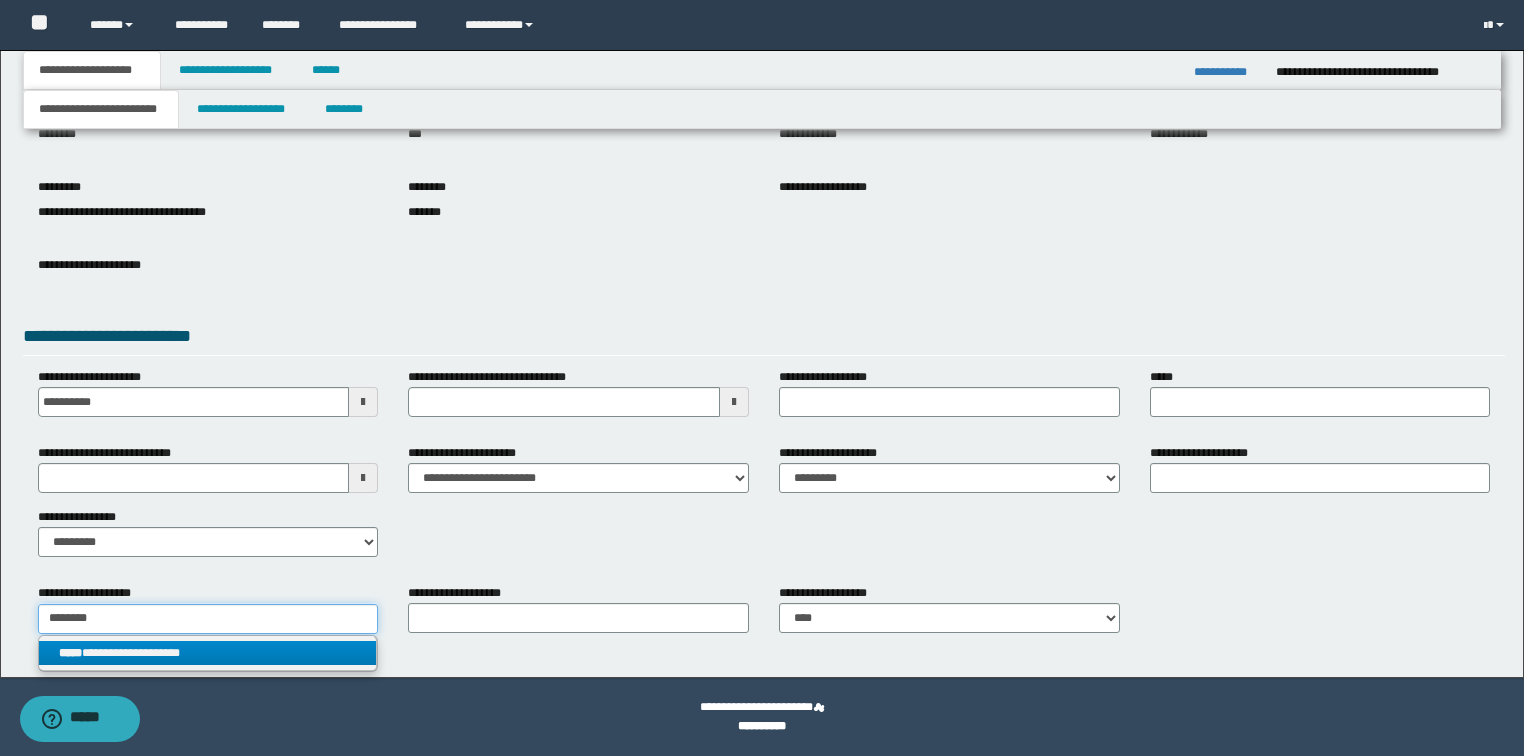 type 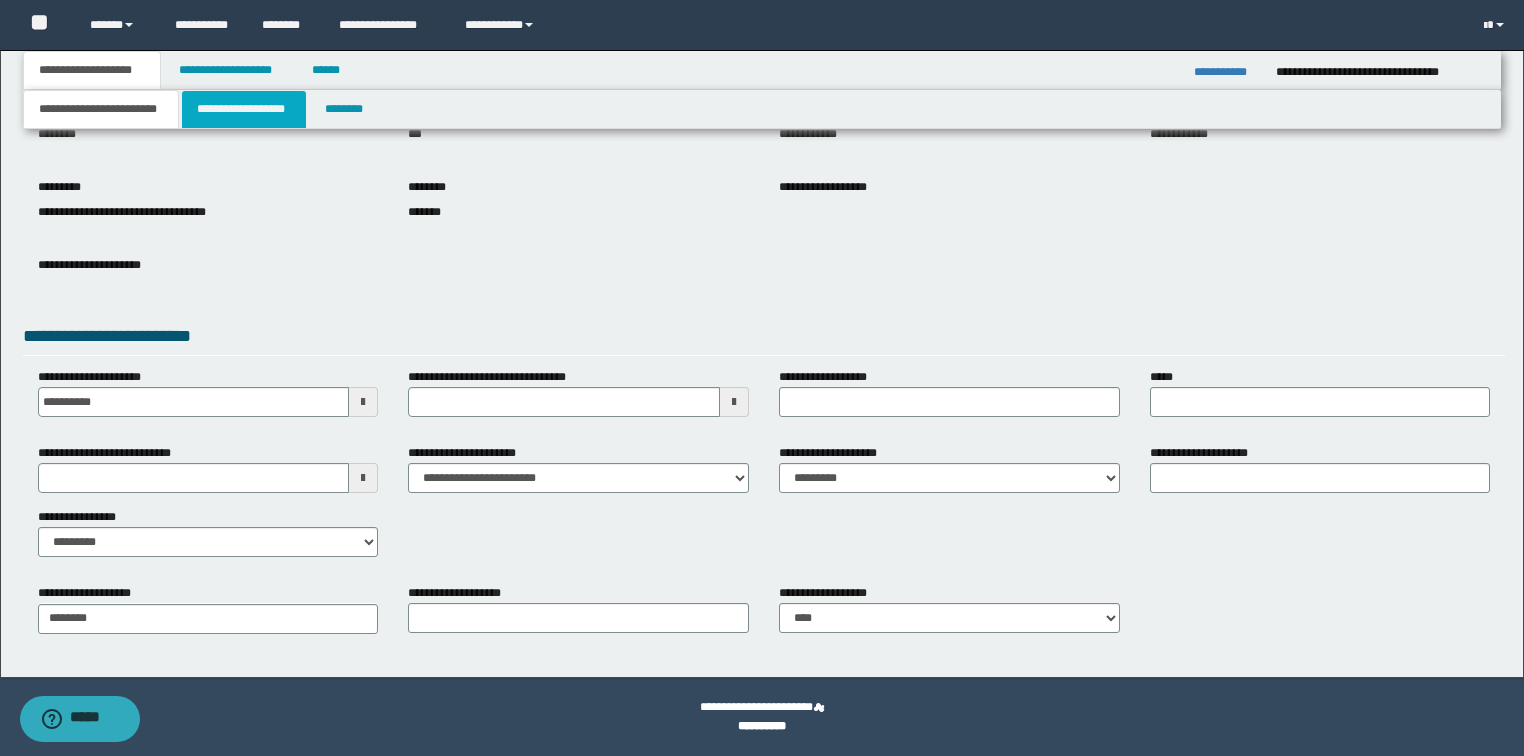 click on "**********" at bounding box center [244, 109] 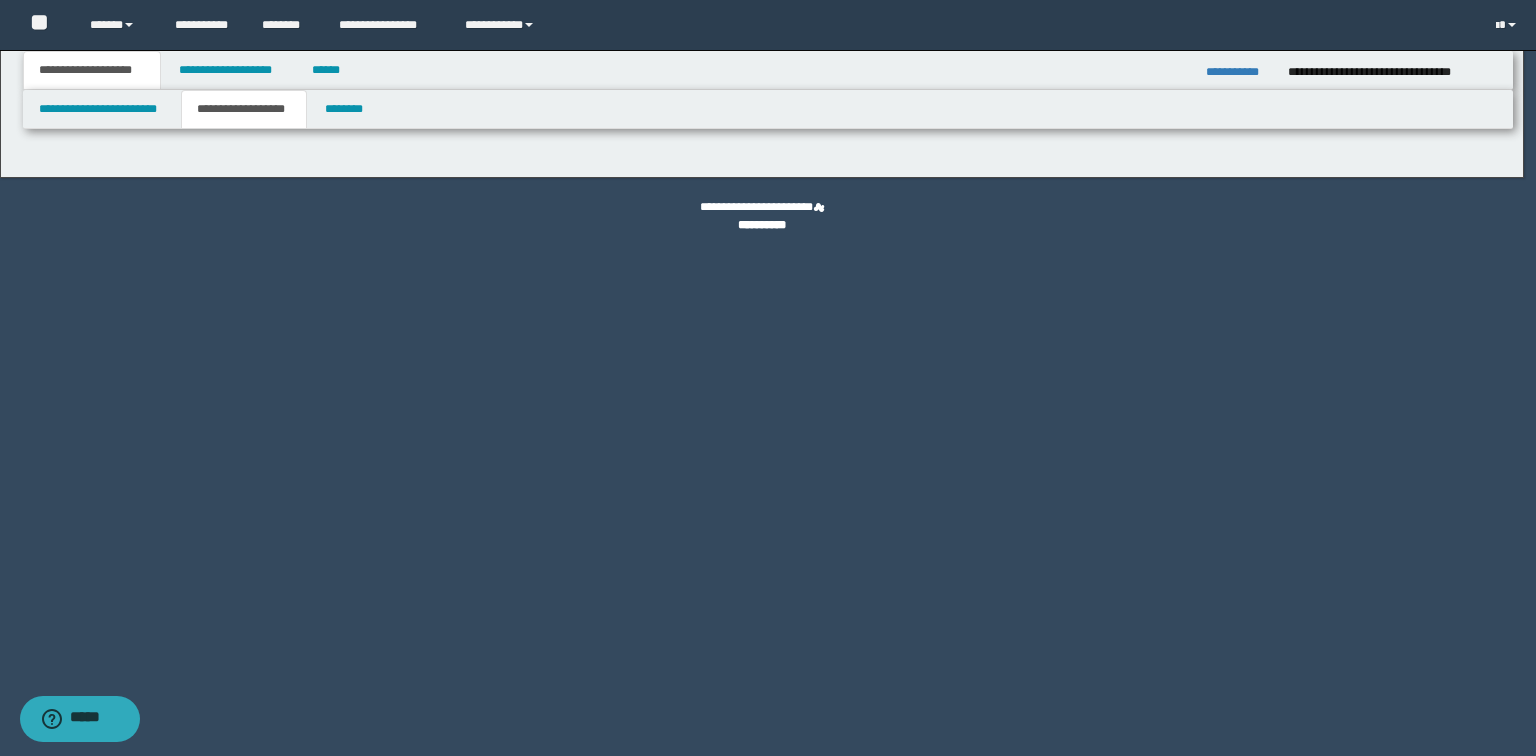 type on "**********" 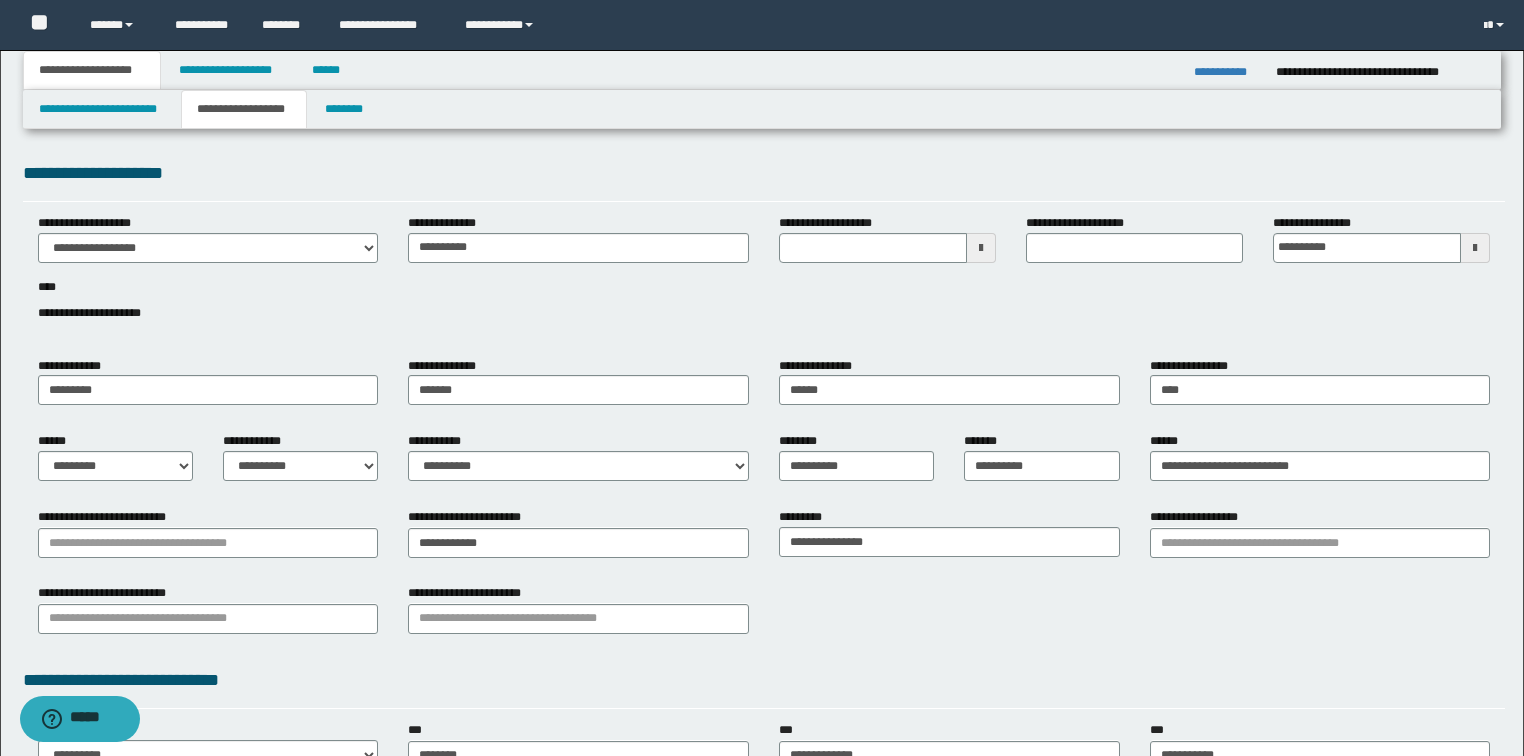 scroll, scrollTop: 80, scrollLeft: 0, axis: vertical 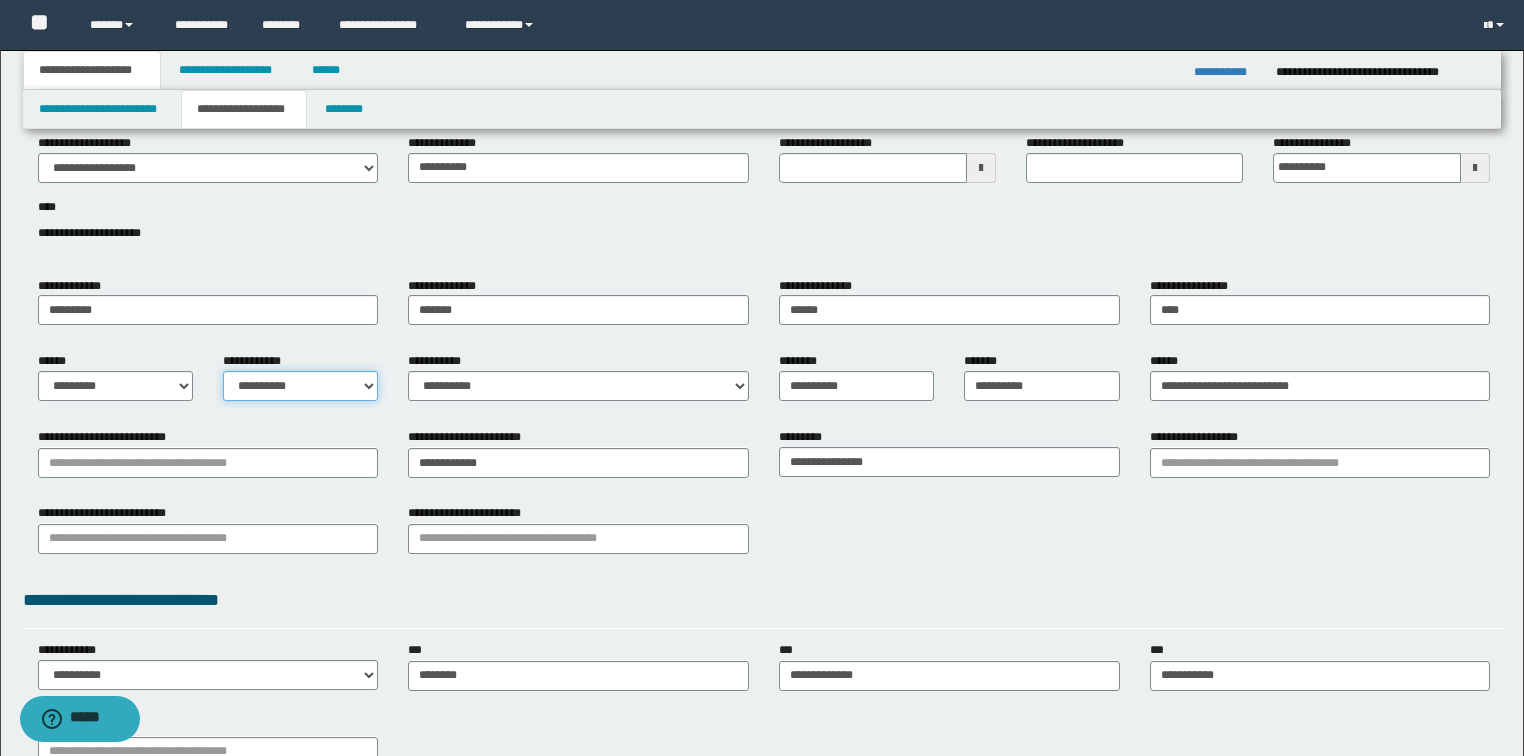 click on "**********" at bounding box center (300, 386) 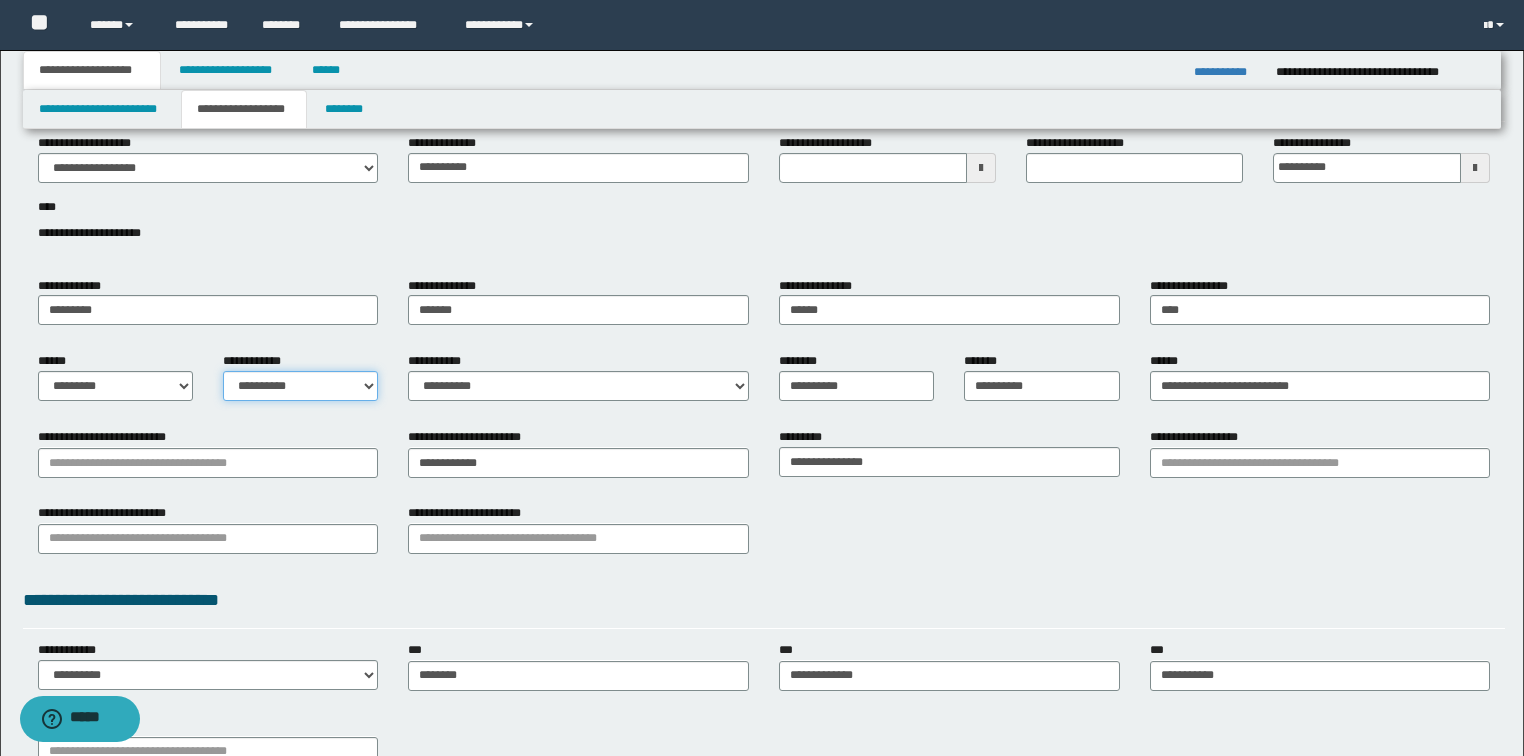 select on "*" 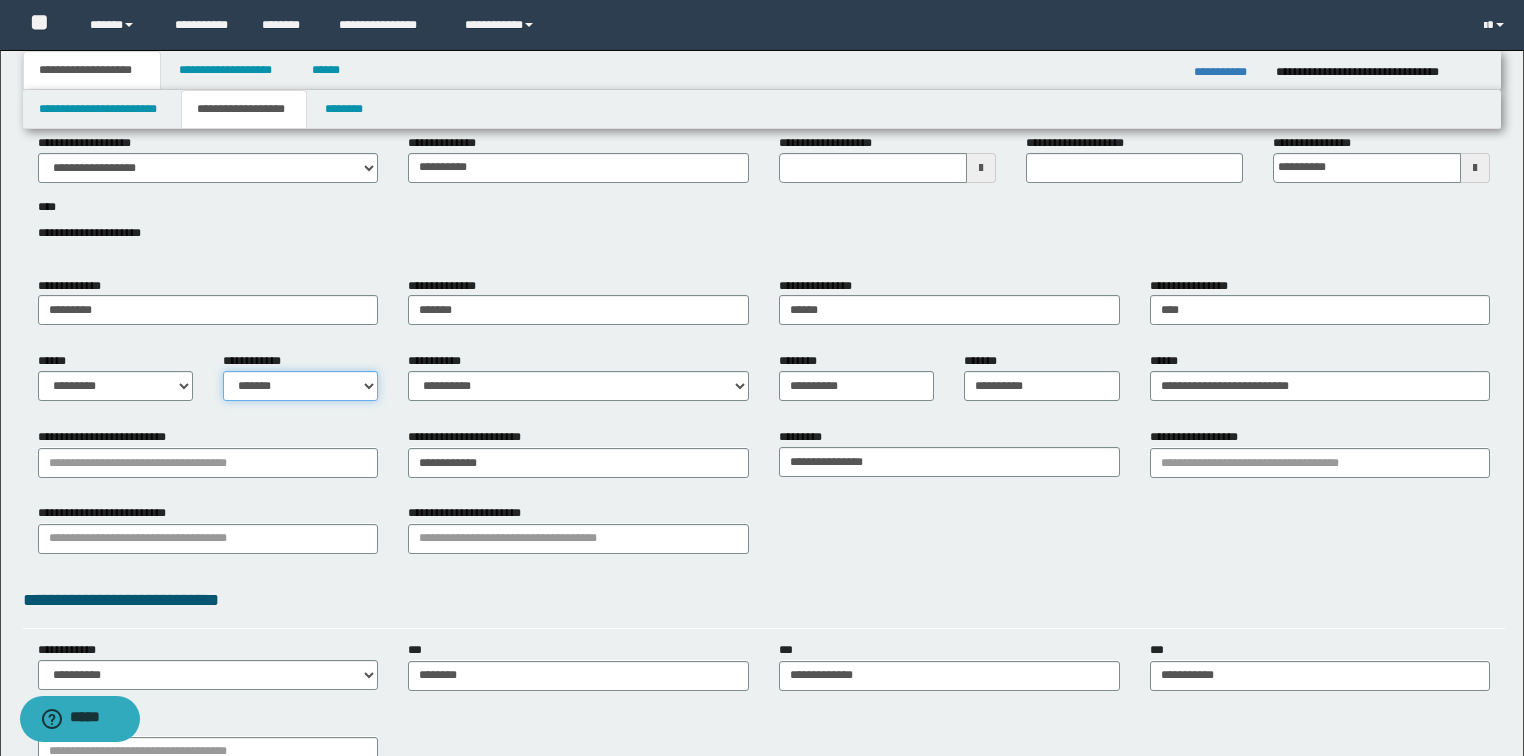 click on "**********" at bounding box center (300, 386) 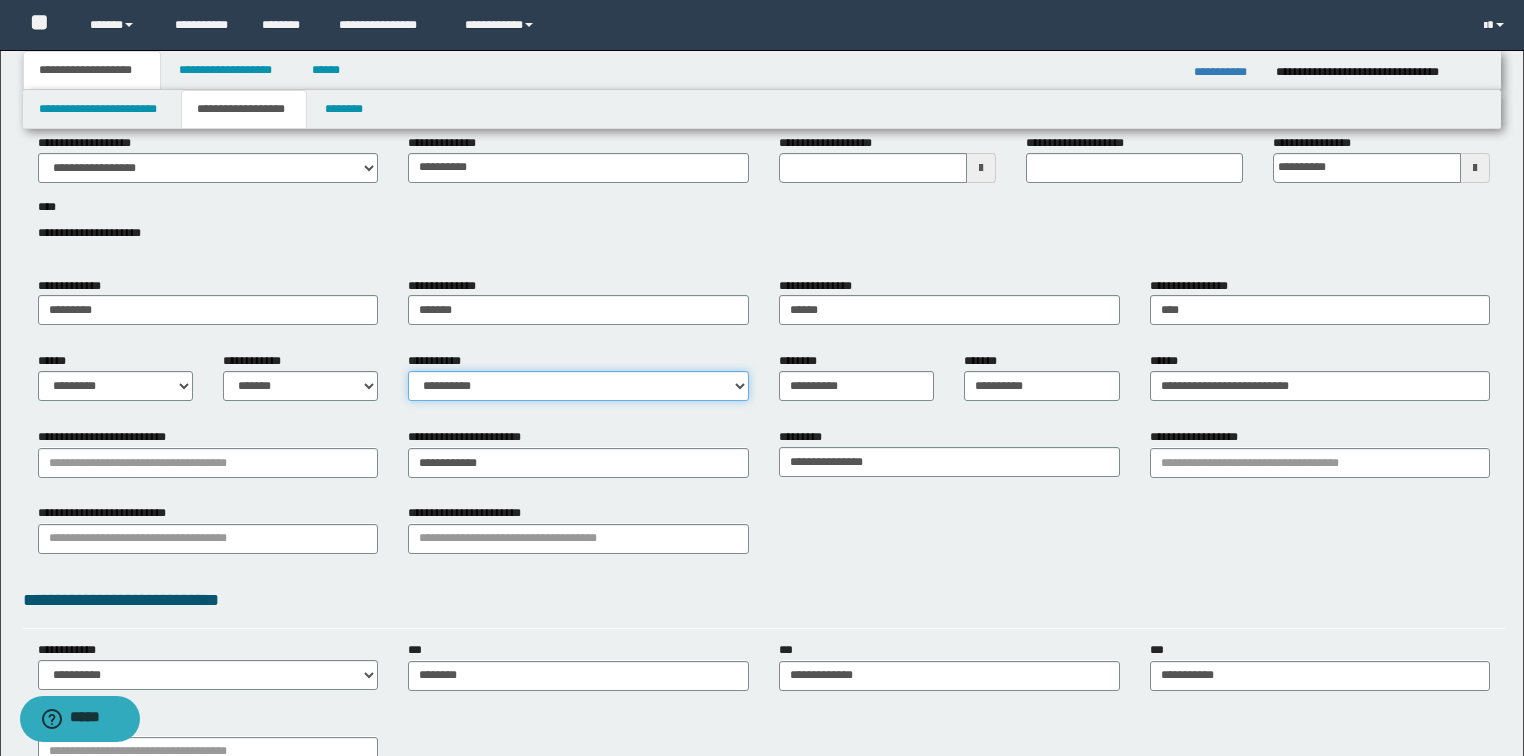 click on "**********" at bounding box center (578, 386) 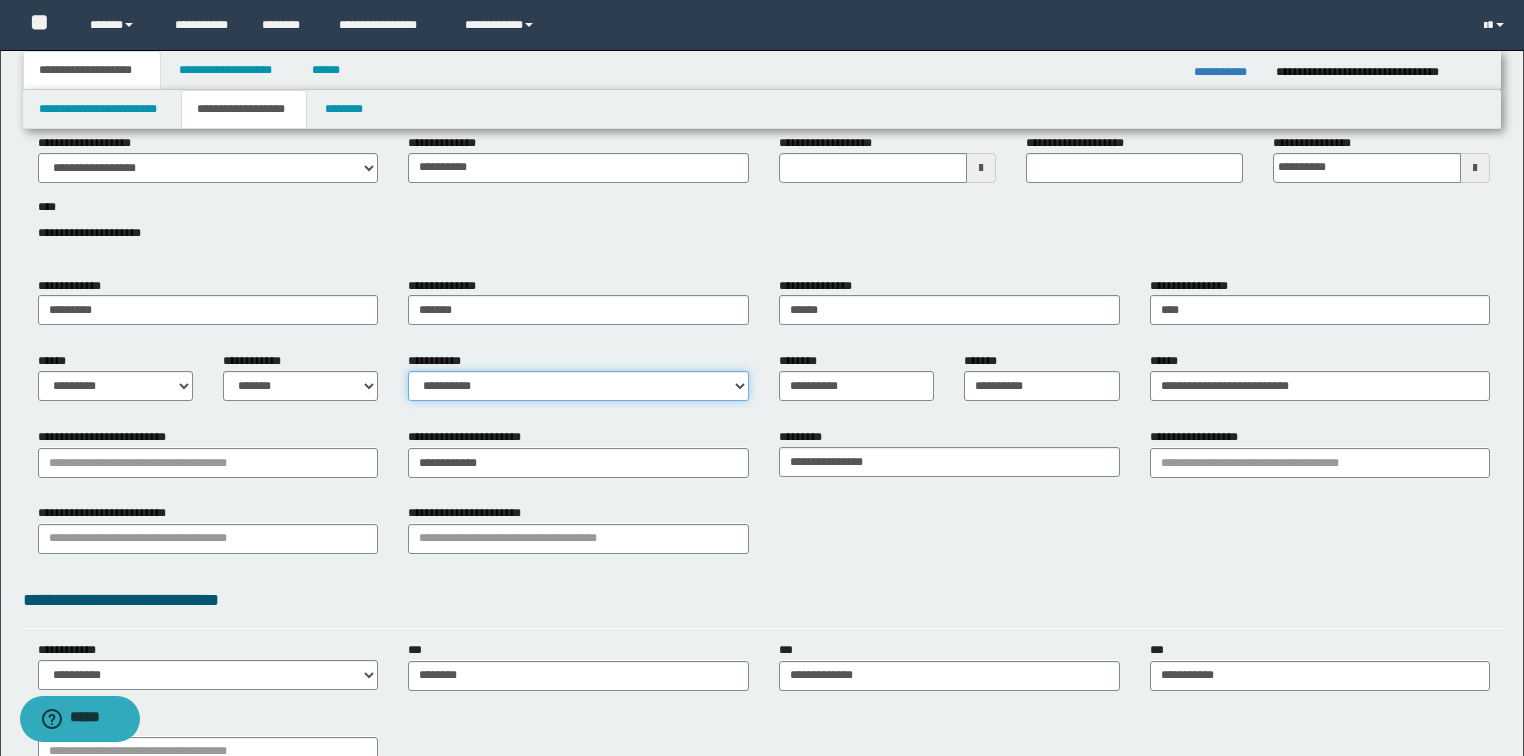 select on "*" 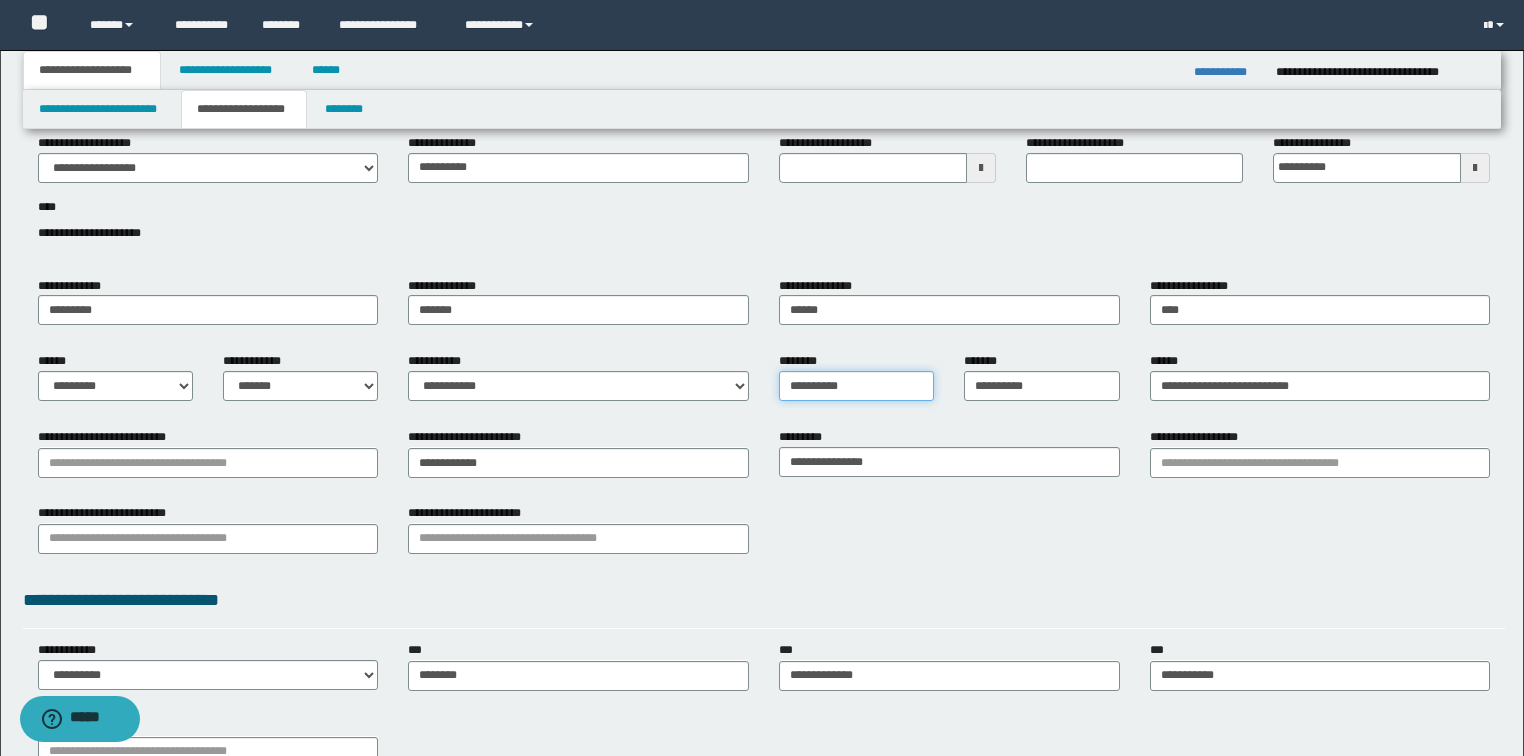 drag, startPoint x: 872, startPoint y: 385, endPoint x: 664, endPoint y: 380, distance: 208.06009 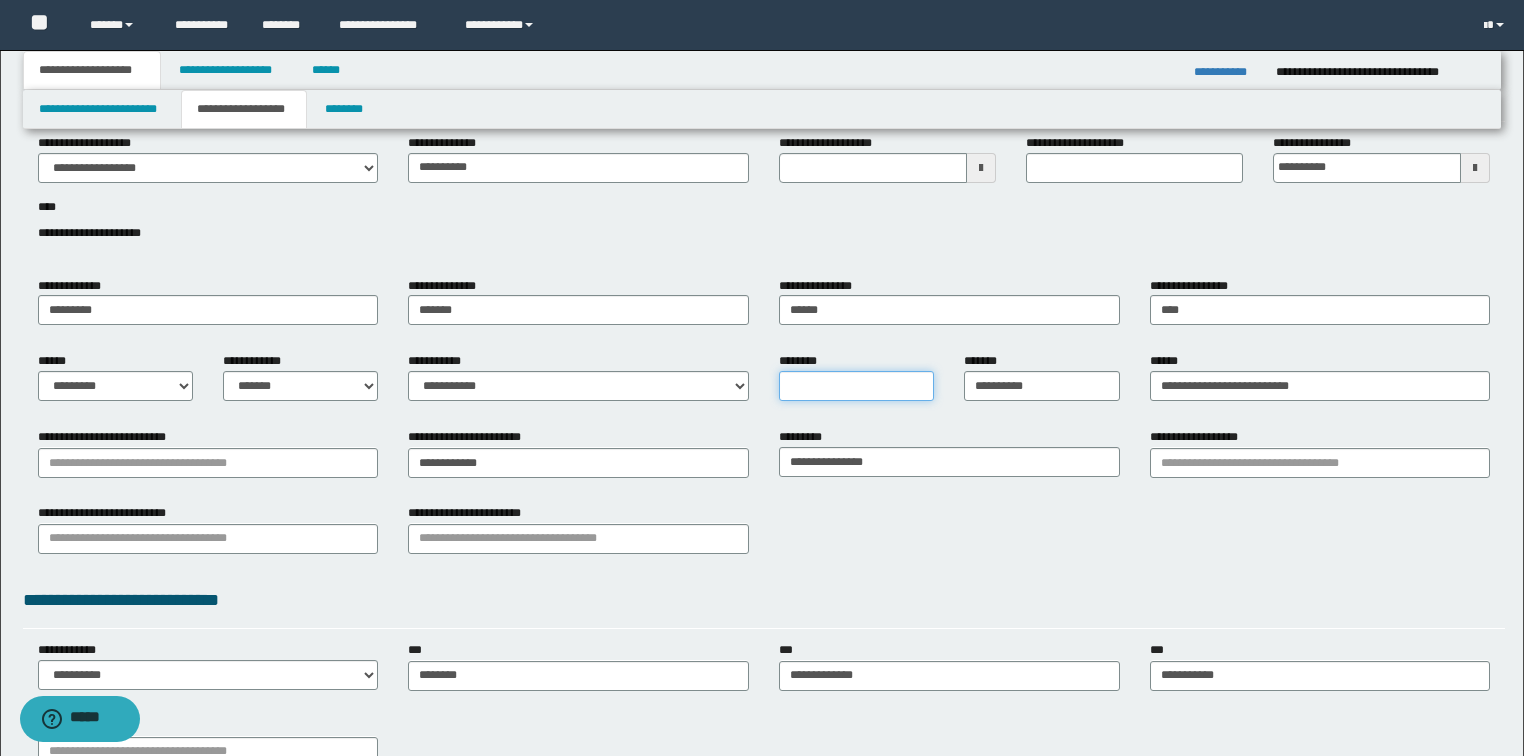 type 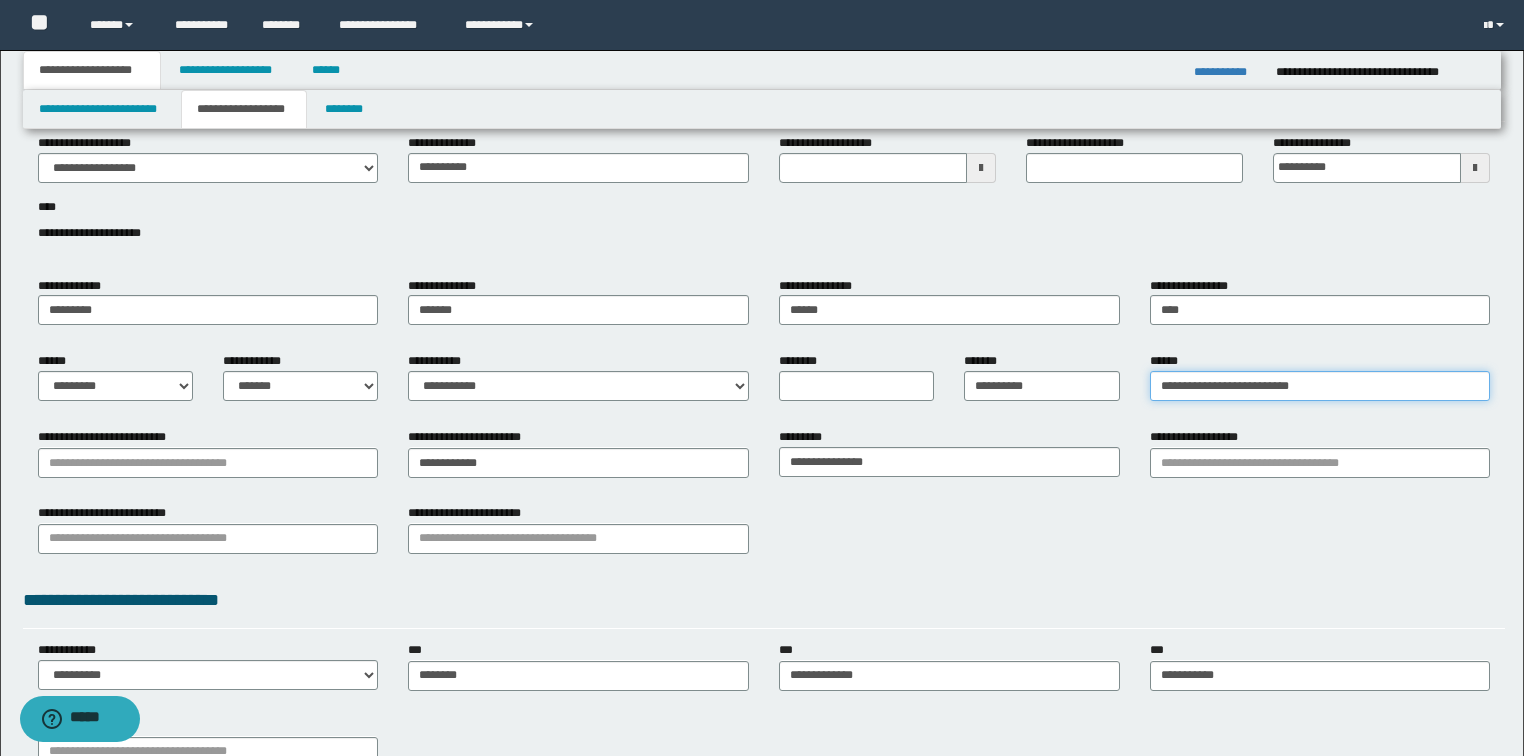 click on "**********" at bounding box center [1320, 386] 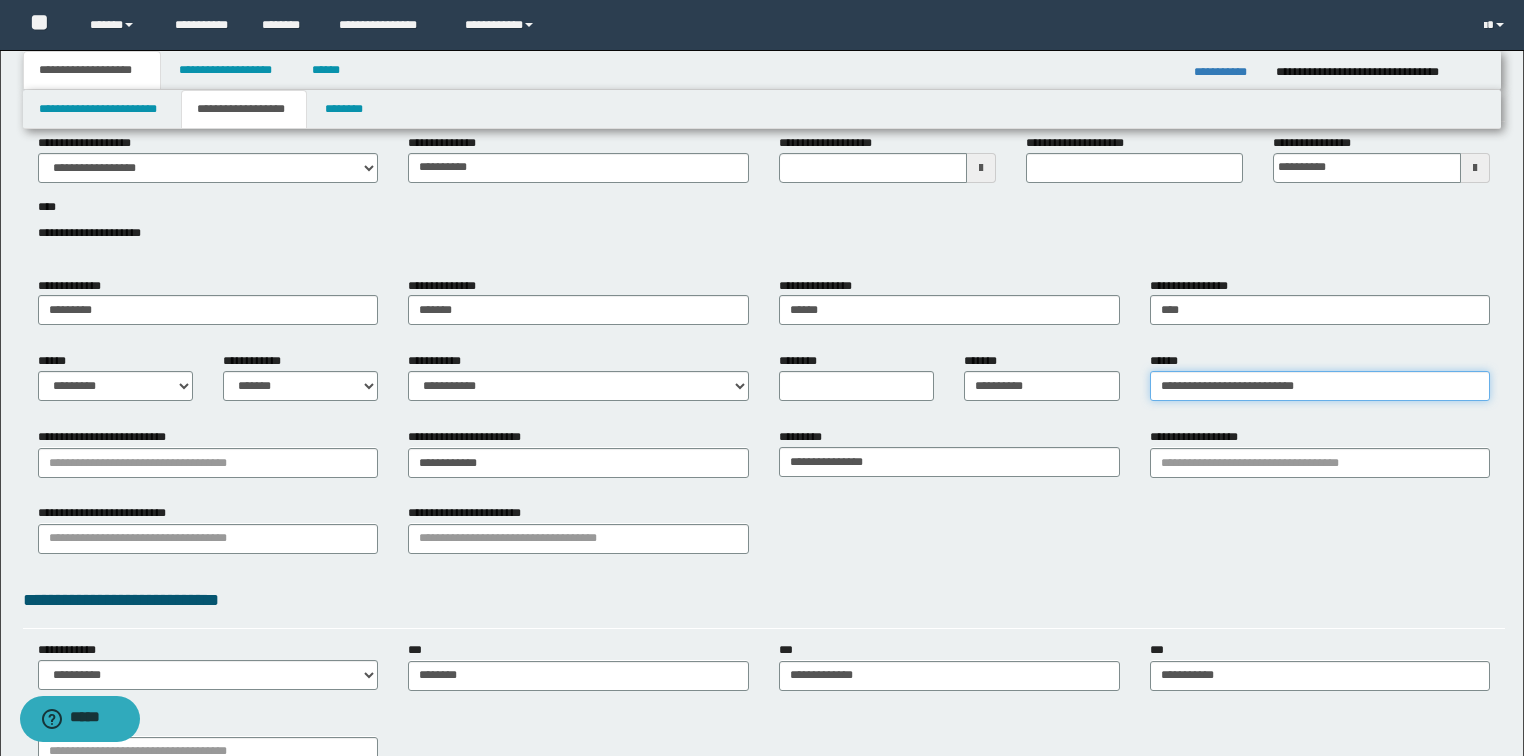 drag, startPoint x: 1337, startPoint y: 388, endPoint x: 1027, endPoint y: 387, distance: 310.00162 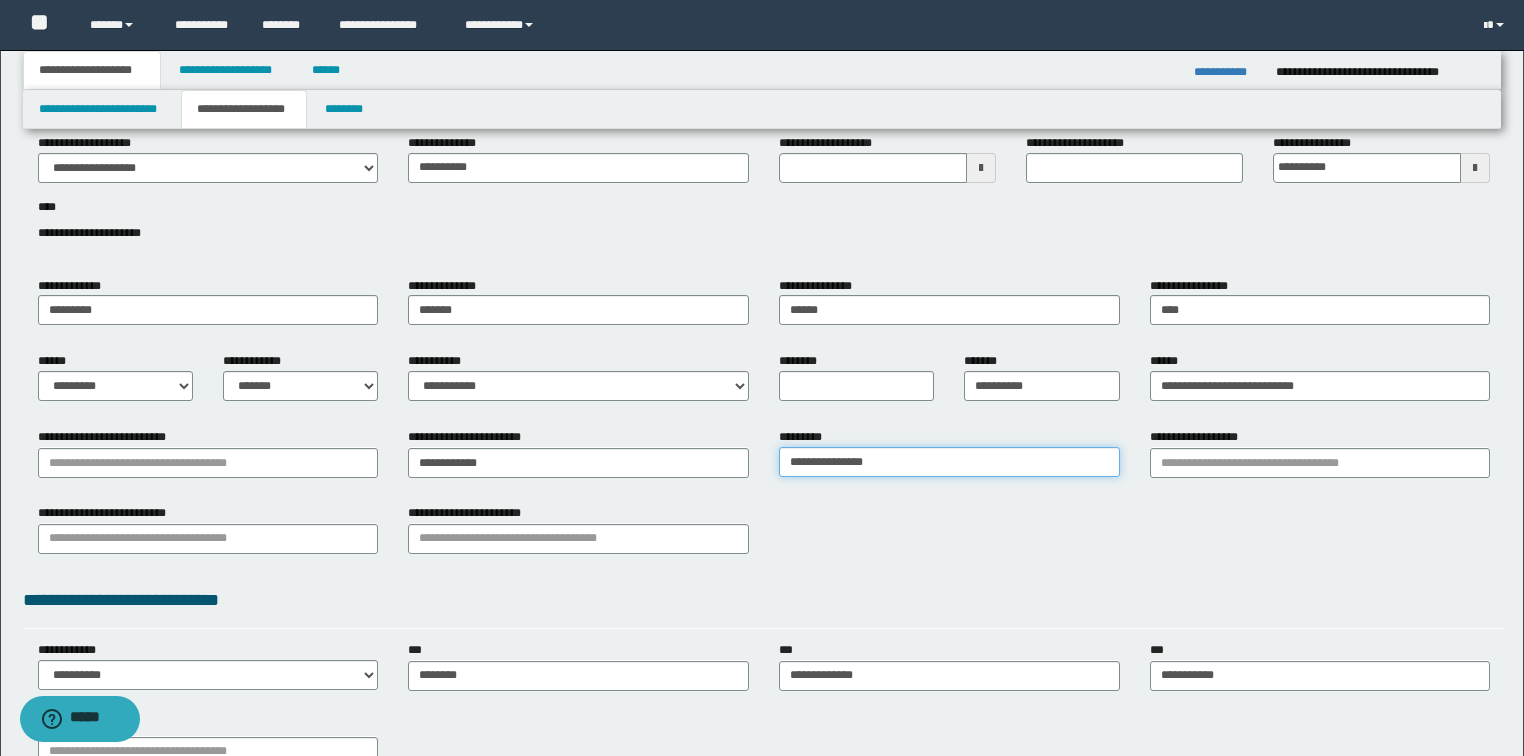 drag, startPoint x: 808, startPoint y: 459, endPoint x: 913, endPoint y: 462, distance: 105.04285 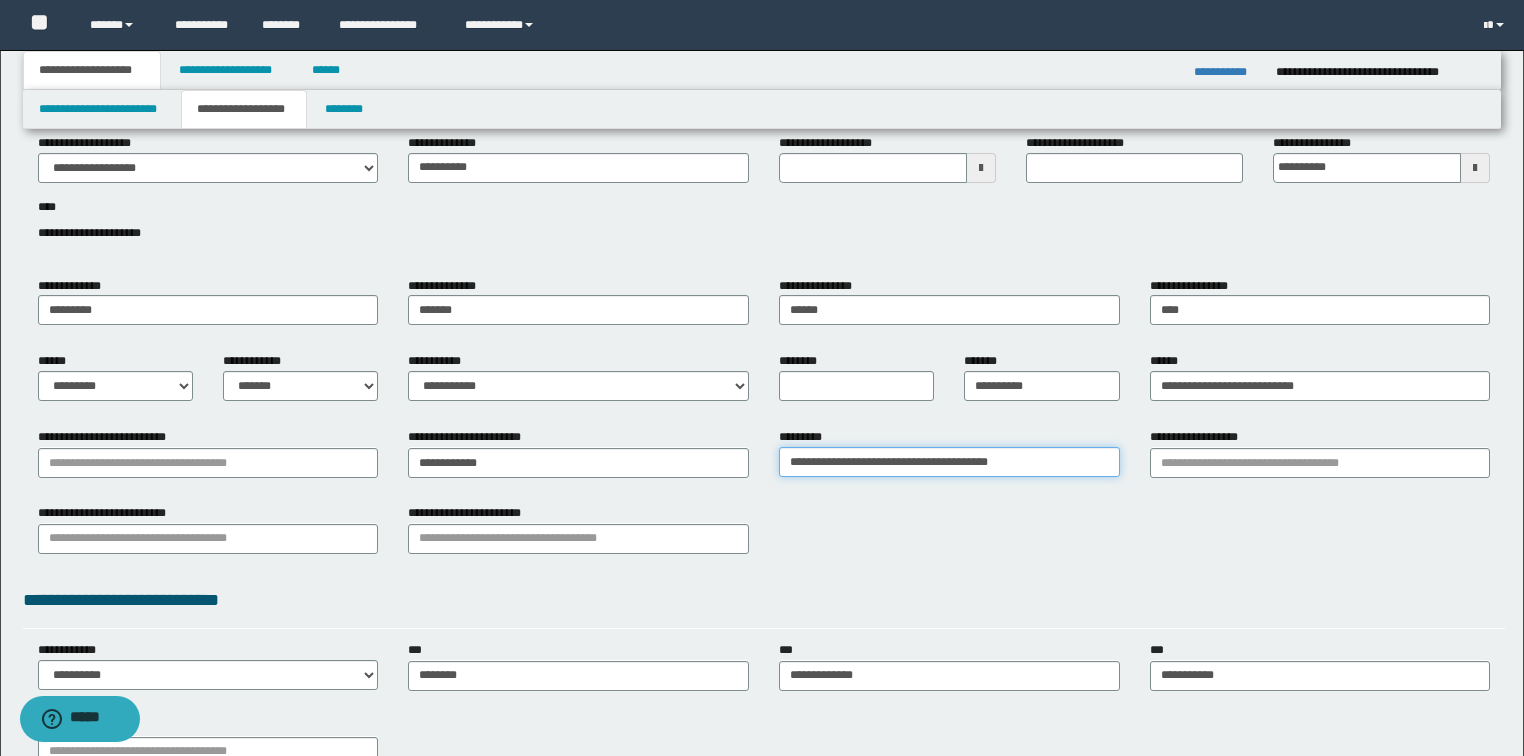 click on "**********" at bounding box center [949, 462] 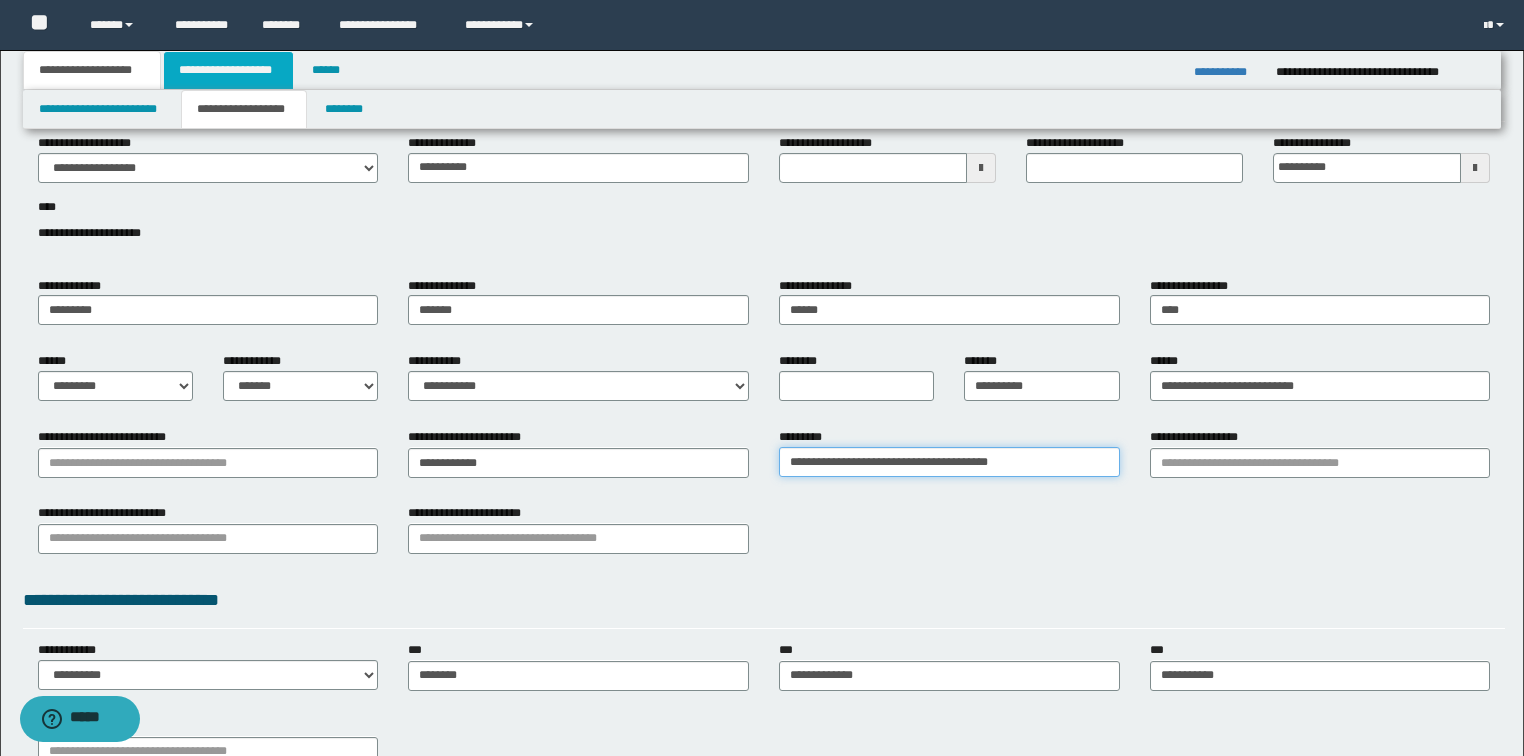 type on "**********" 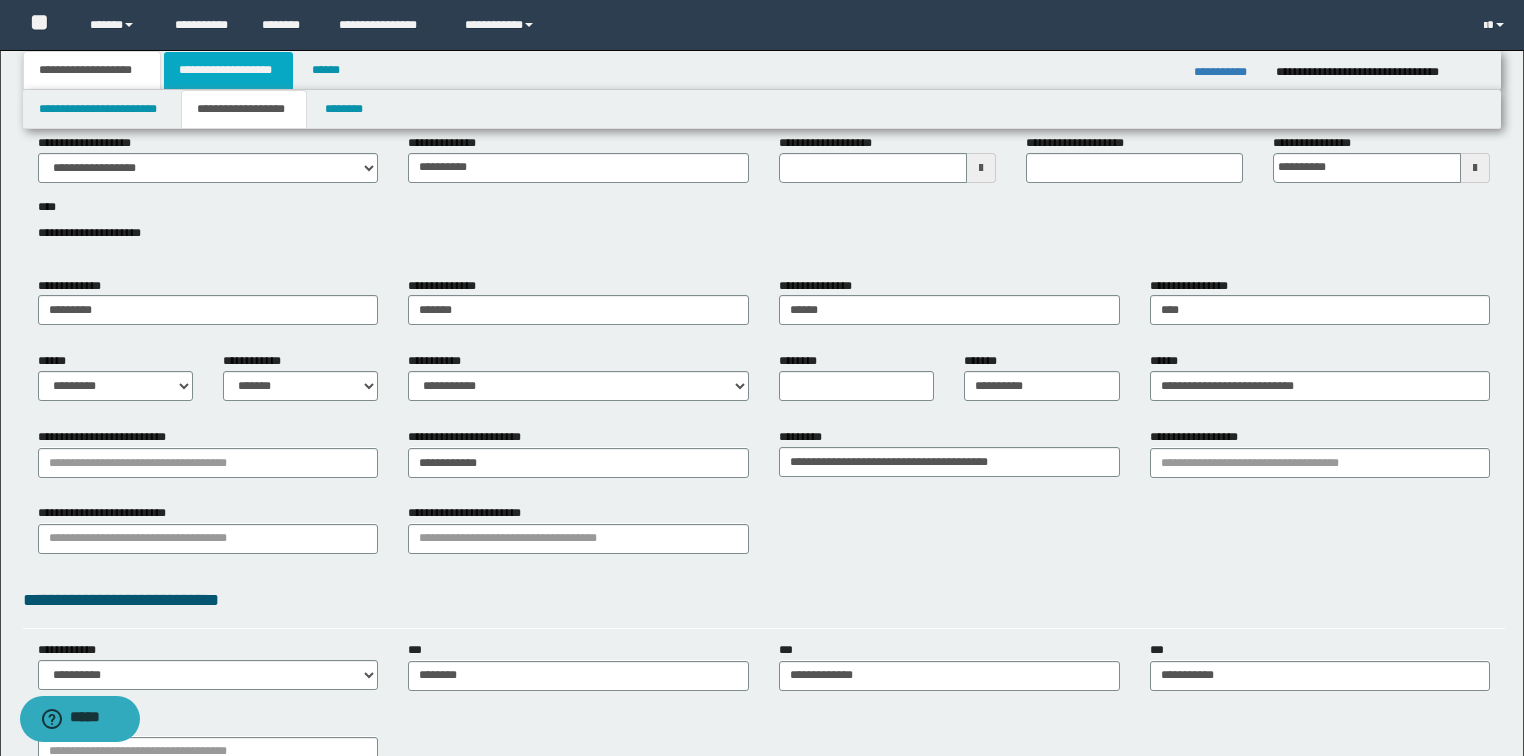 click on "**********" at bounding box center [228, 70] 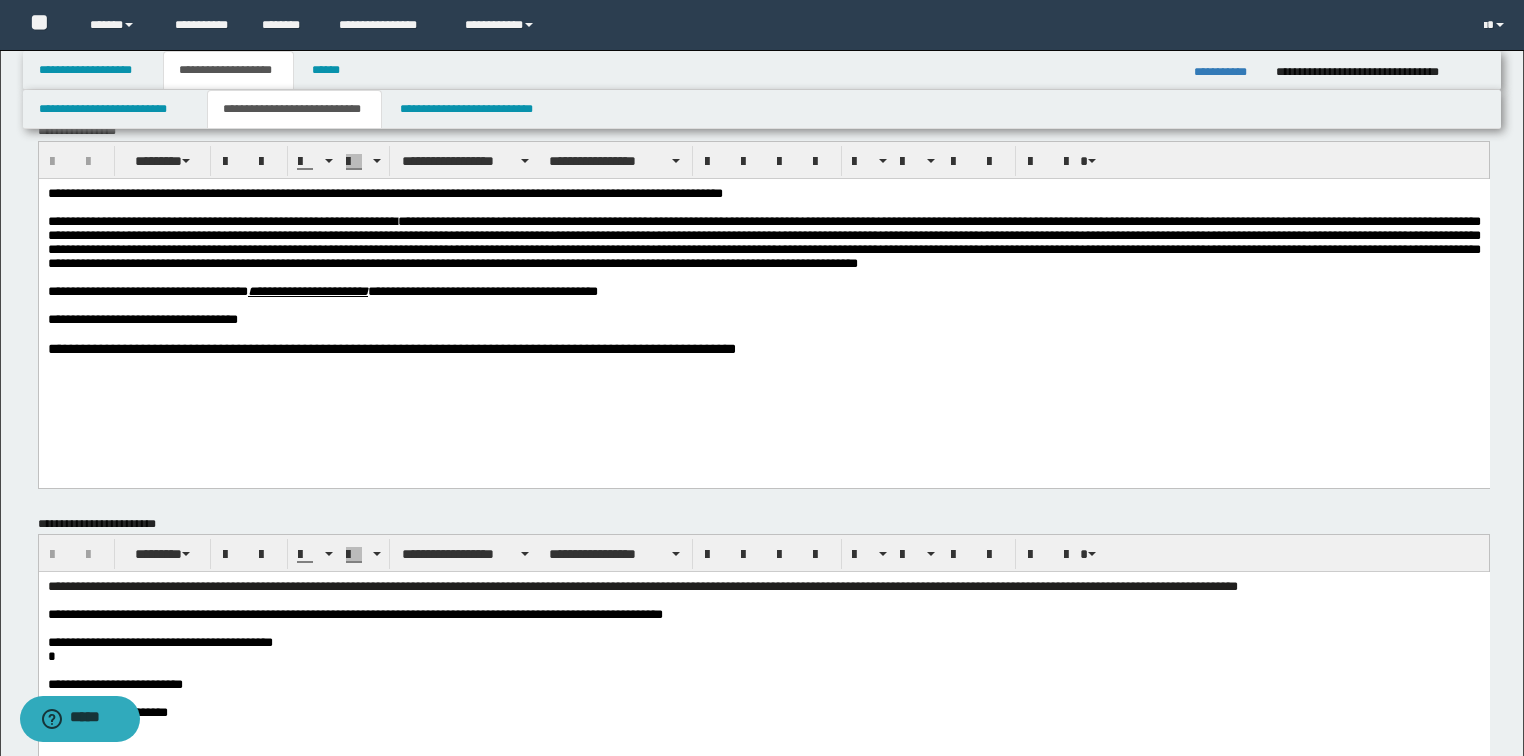 scroll, scrollTop: 0, scrollLeft: 0, axis: both 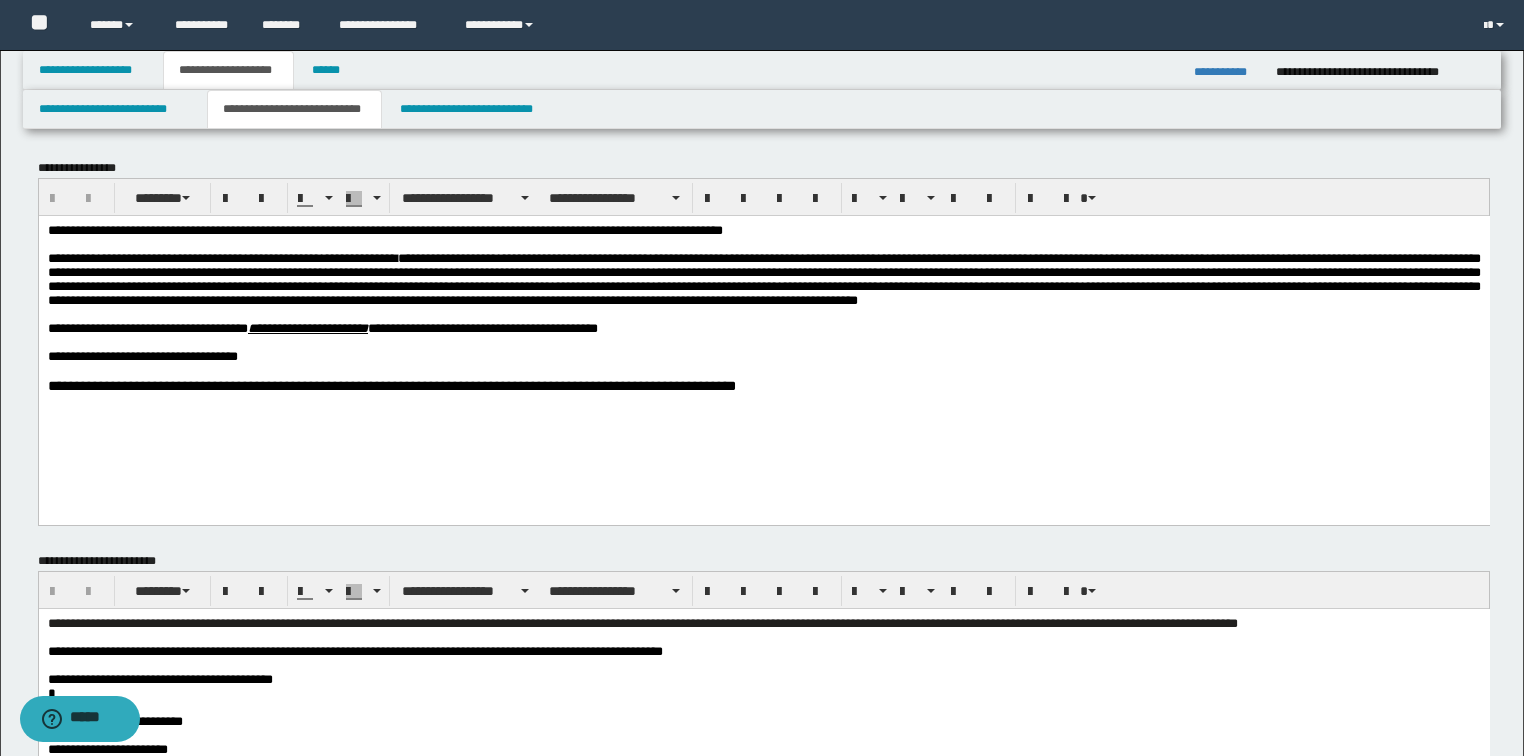 click on "**********" at bounding box center (384, 229) 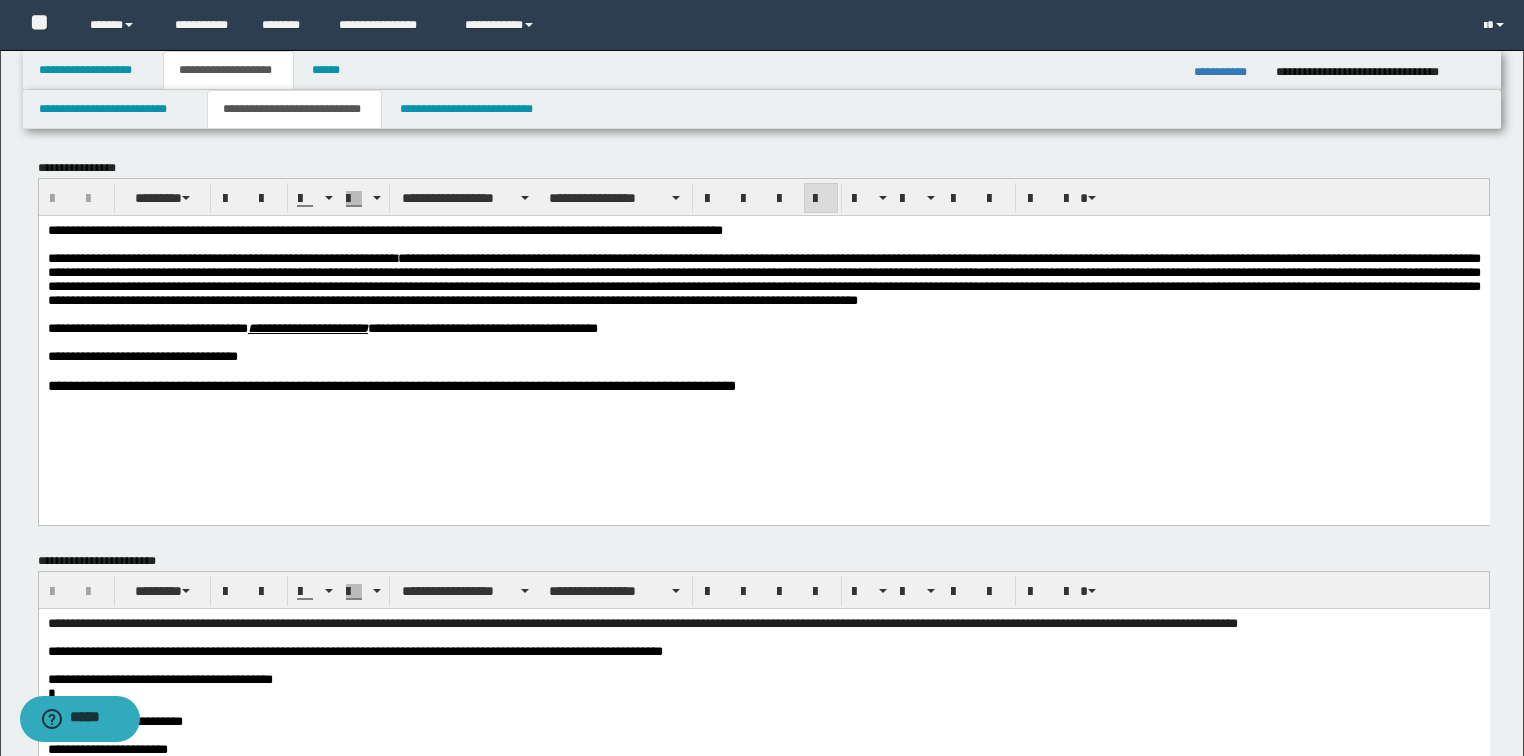 type 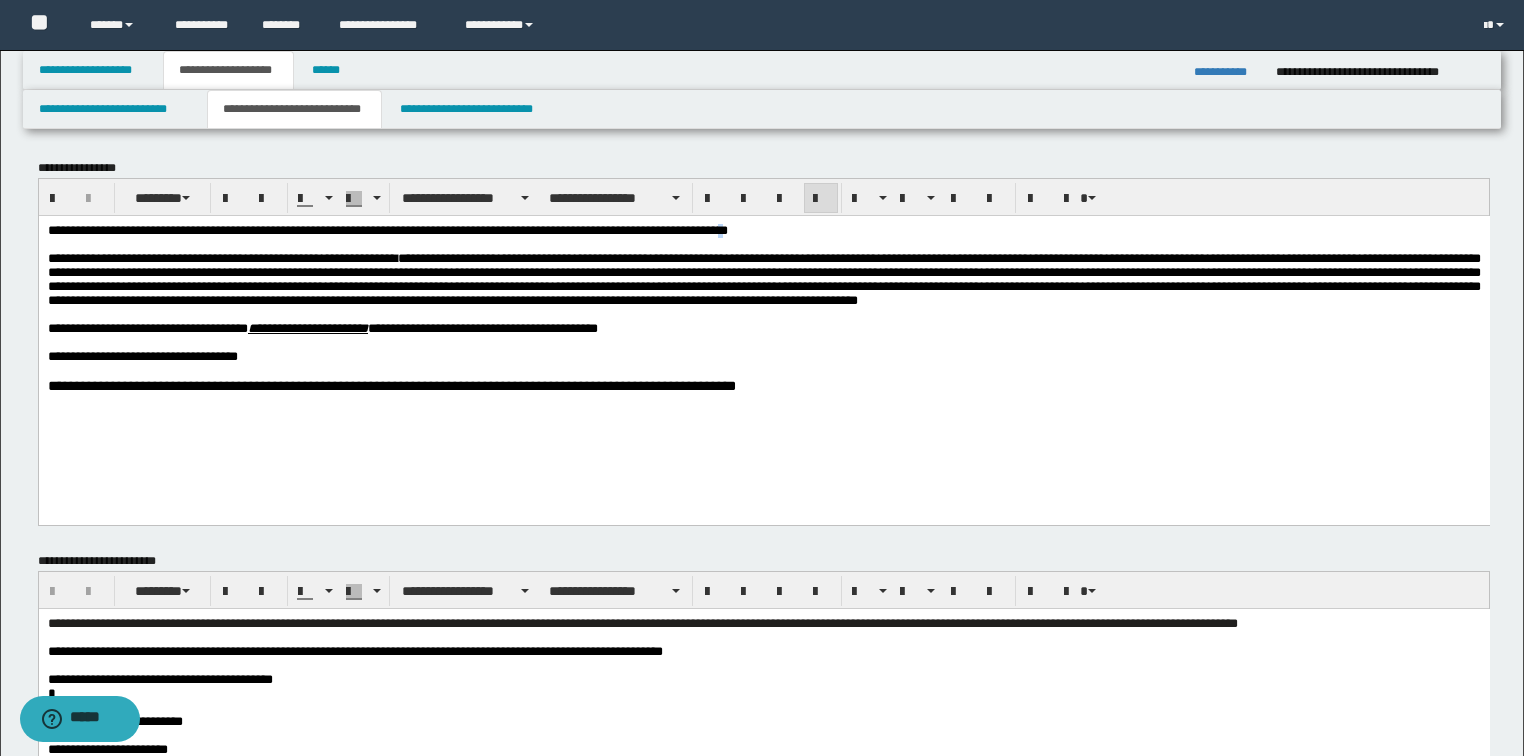 click on "**********" at bounding box center [387, 229] 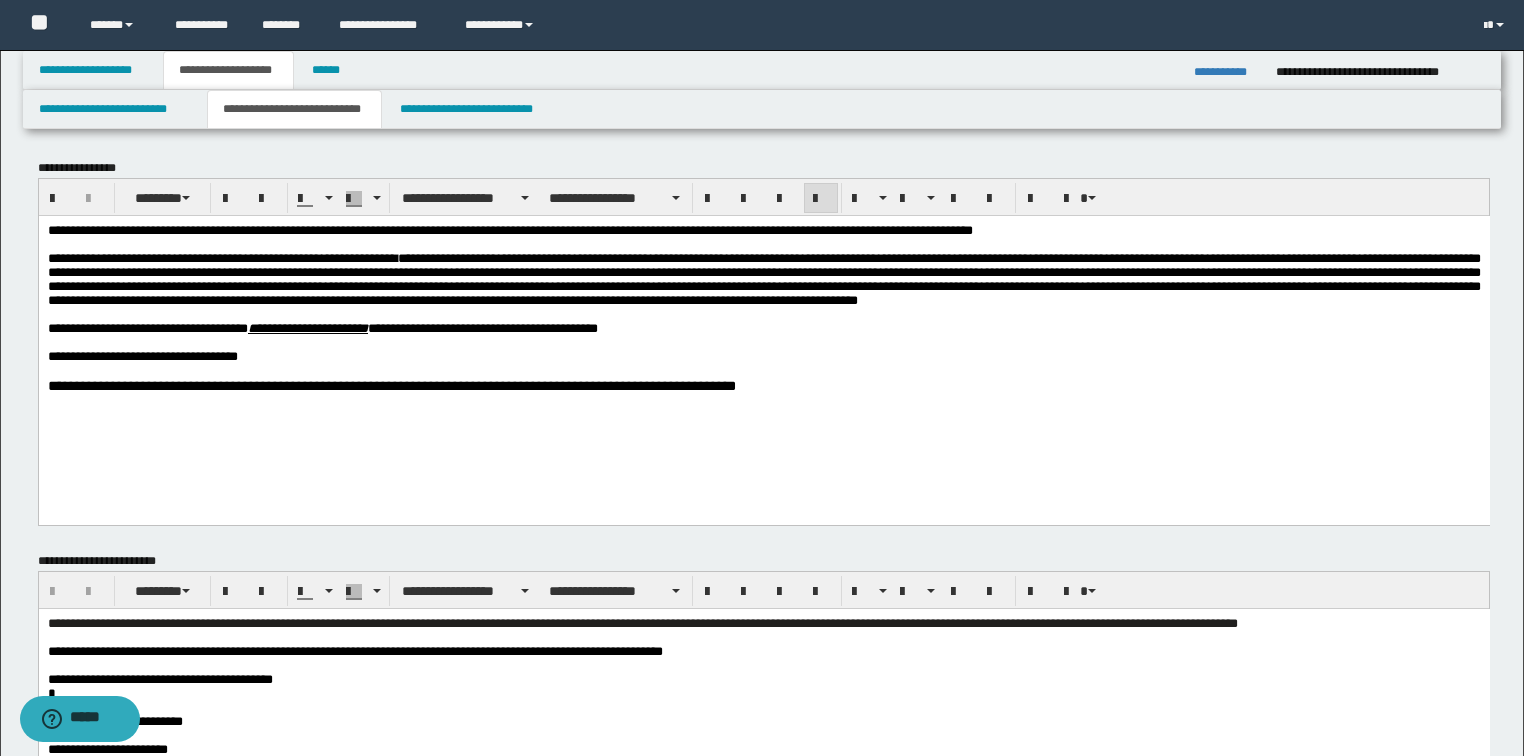 click on "**********" at bounding box center [509, 229] 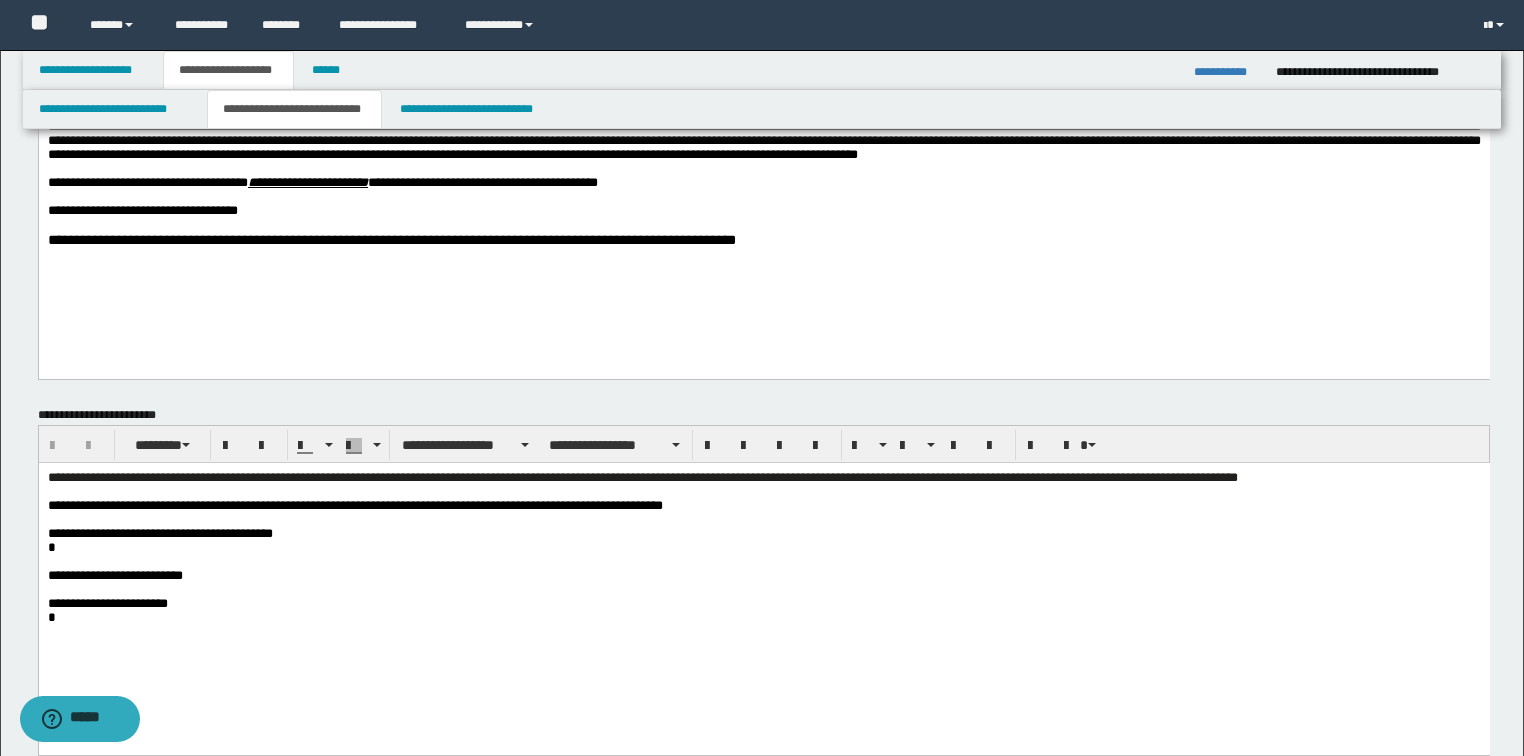 scroll, scrollTop: 160, scrollLeft: 0, axis: vertical 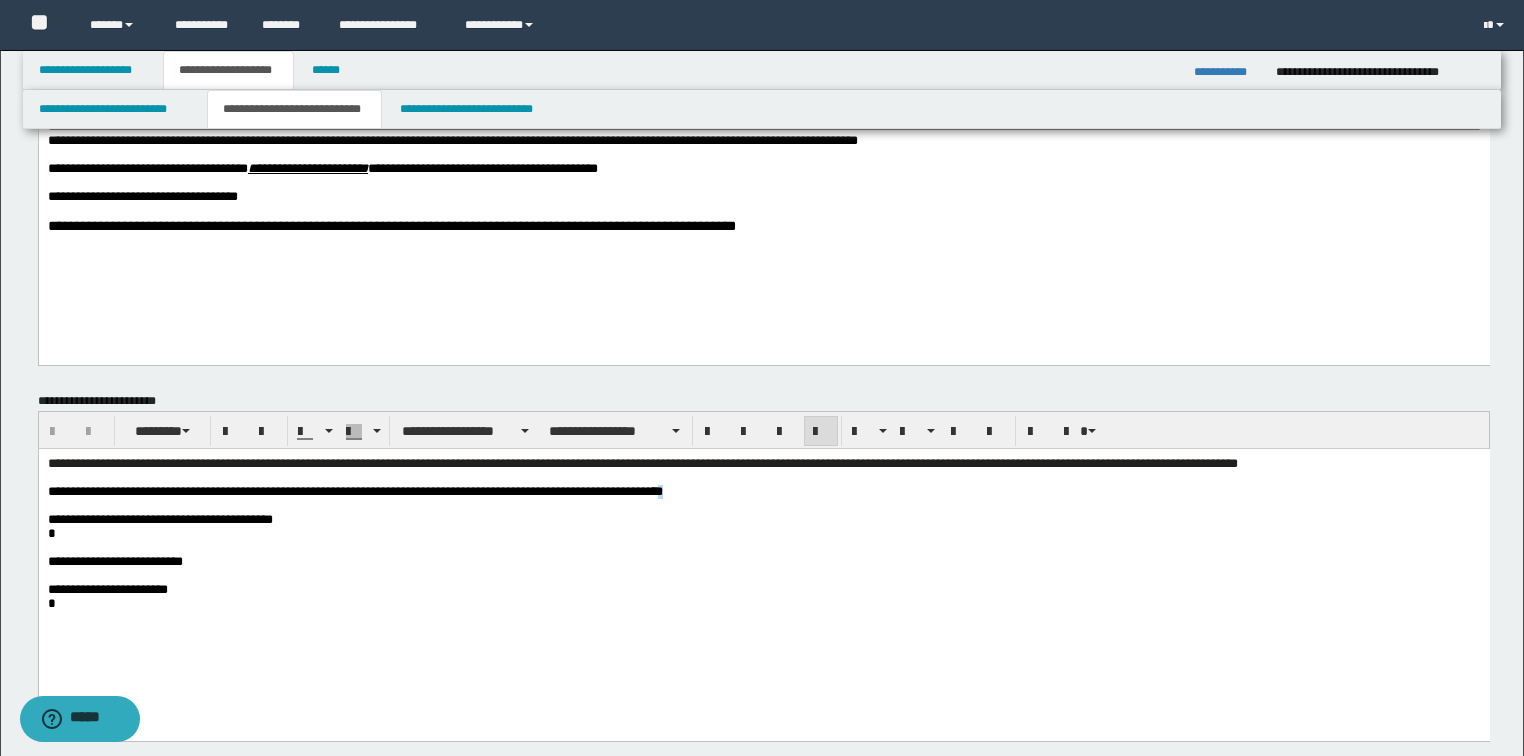click on "**********" at bounding box center [354, 490] 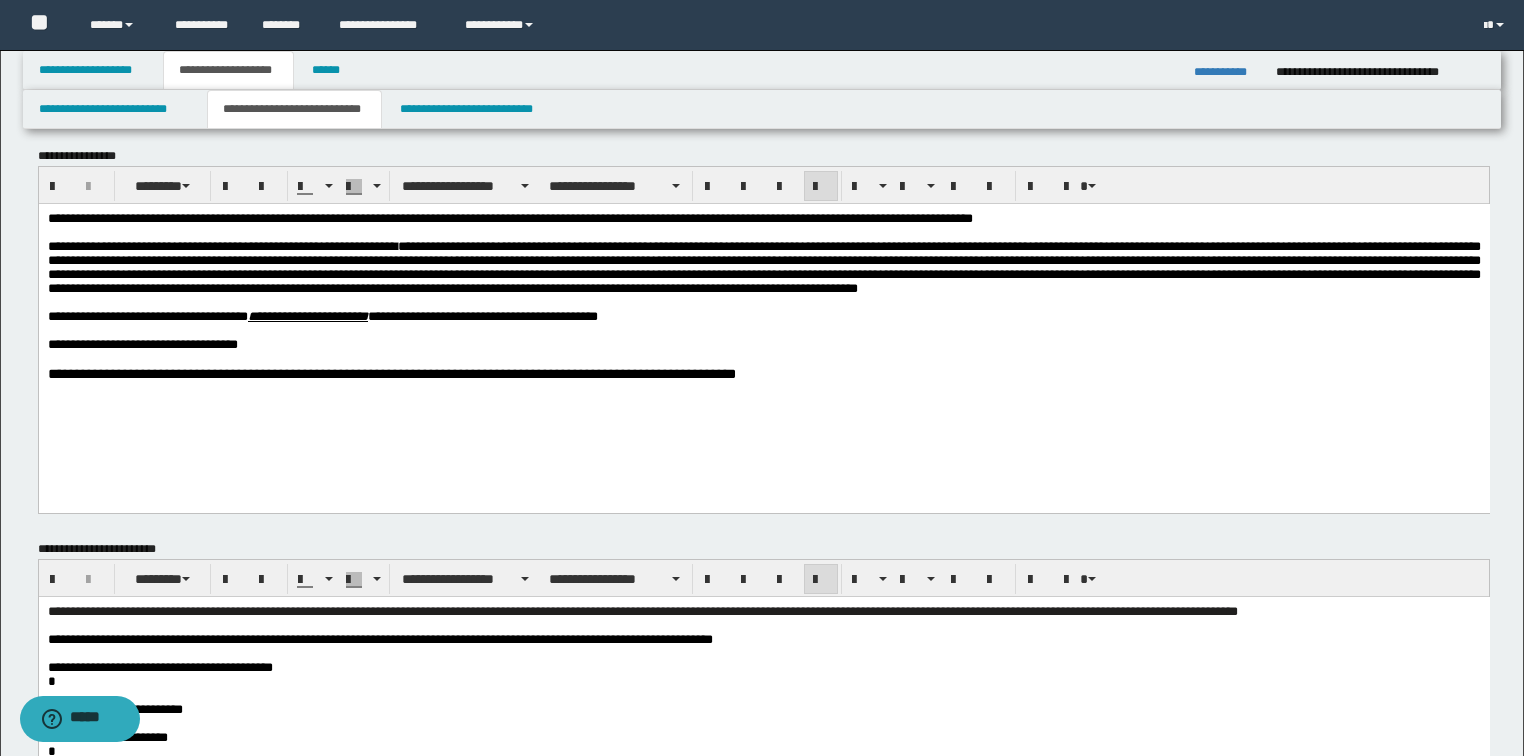 scroll, scrollTop: 0, scrollLeft: 0, axis: both 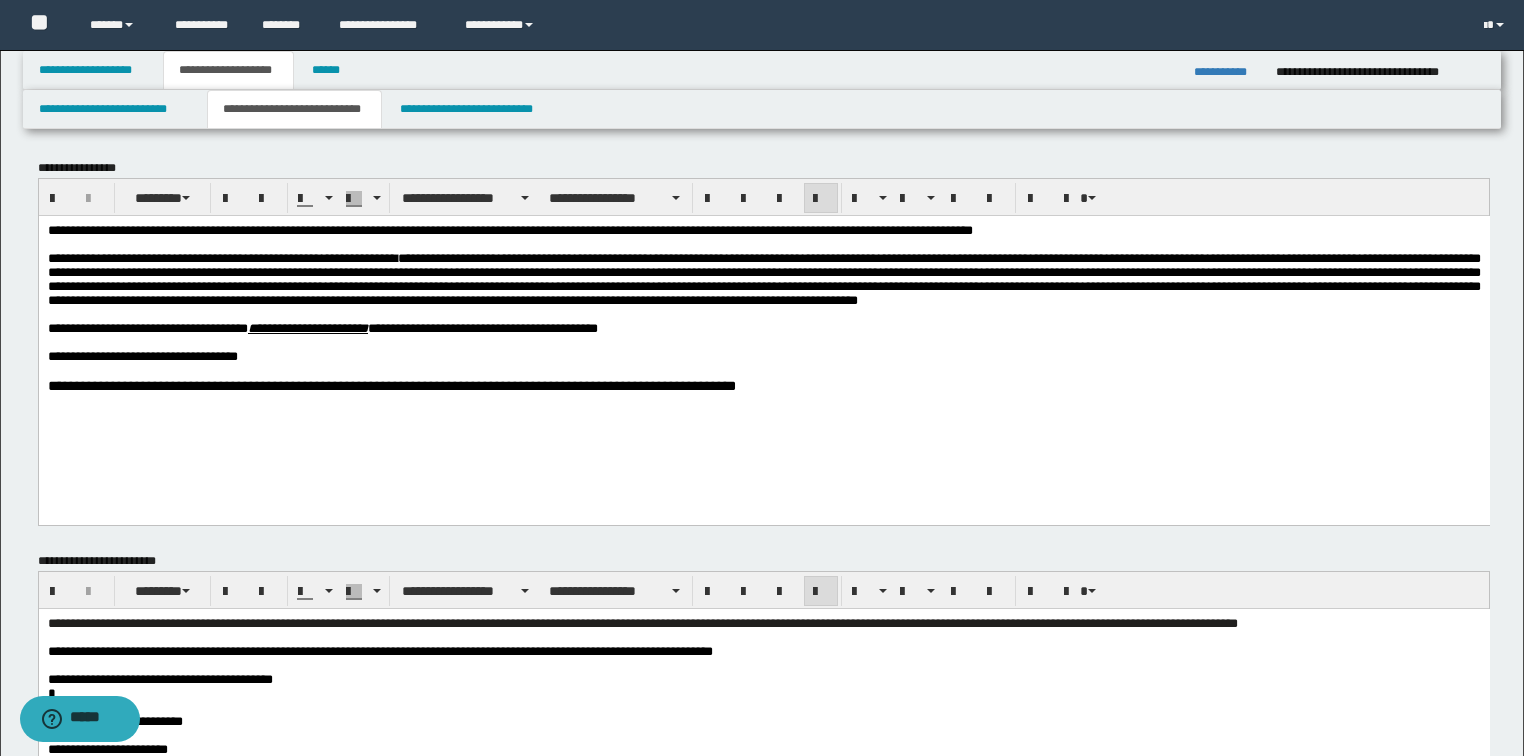 click on "**********" at bounding box center [379, 650] 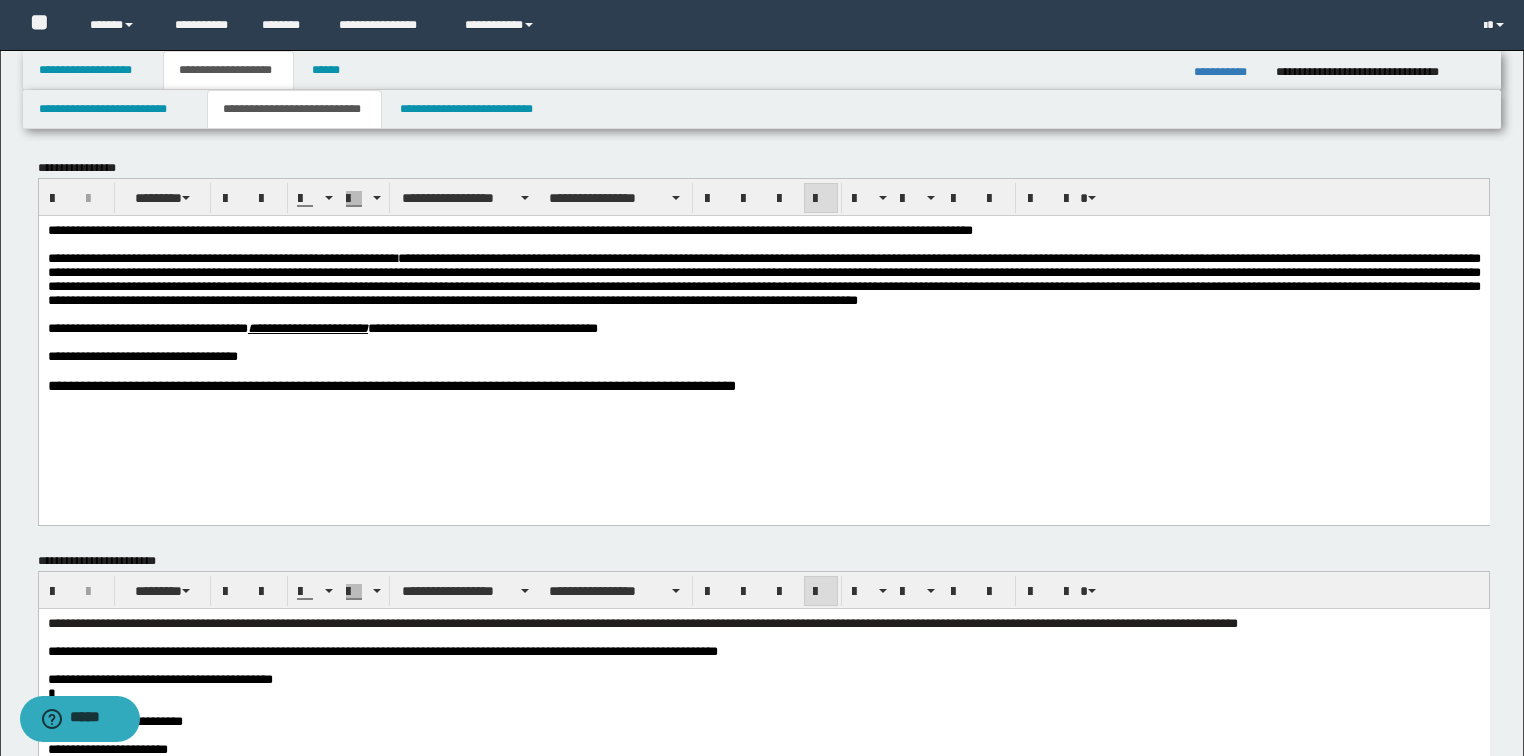 click on "**********" at bounding box center [763, 651] 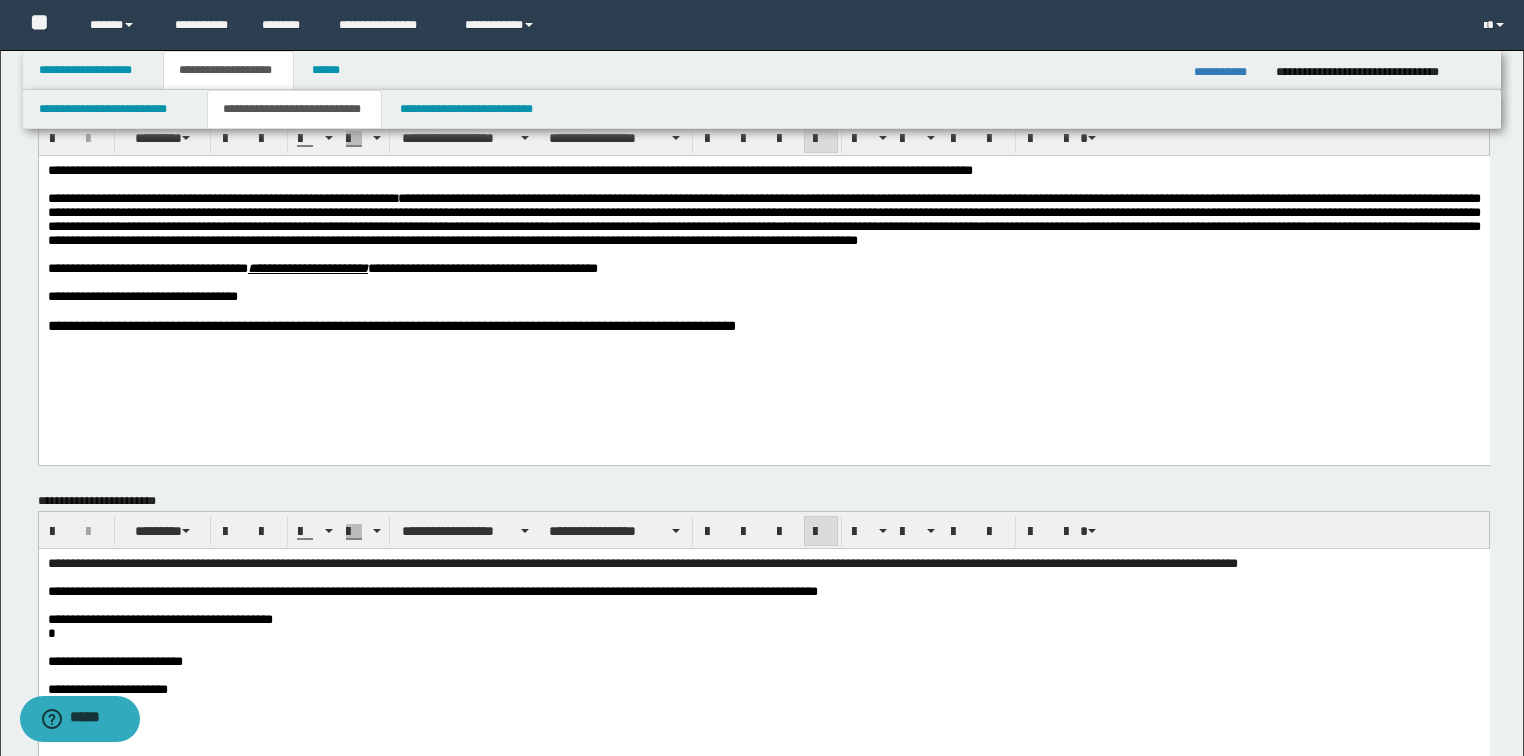 scroll, scrollTop: 160, scrollLeft: 0, axis: vertical 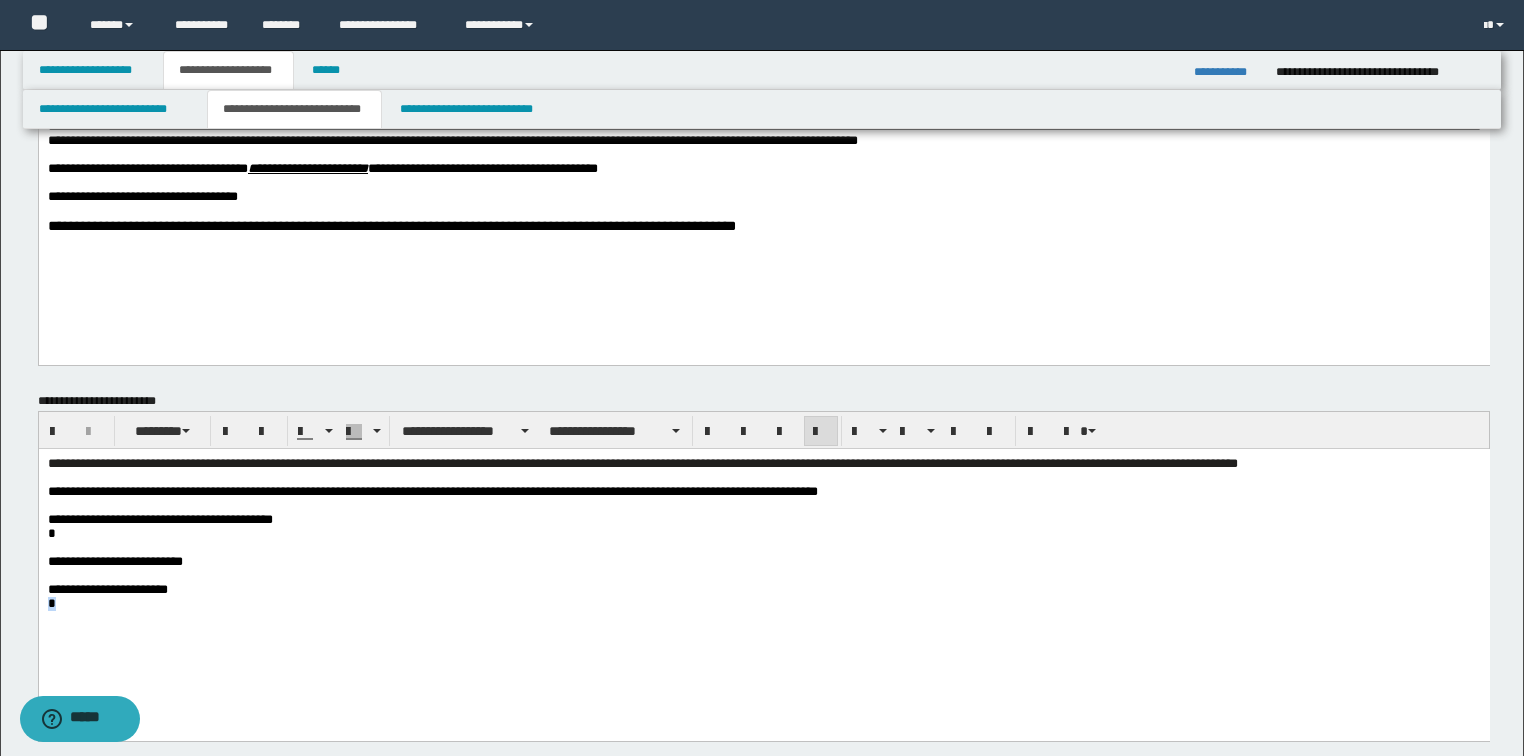 drag, startPoint x: 68, startPoint y: 628, endPoint x: 26, endPoint y: 621, distance: 42.579338 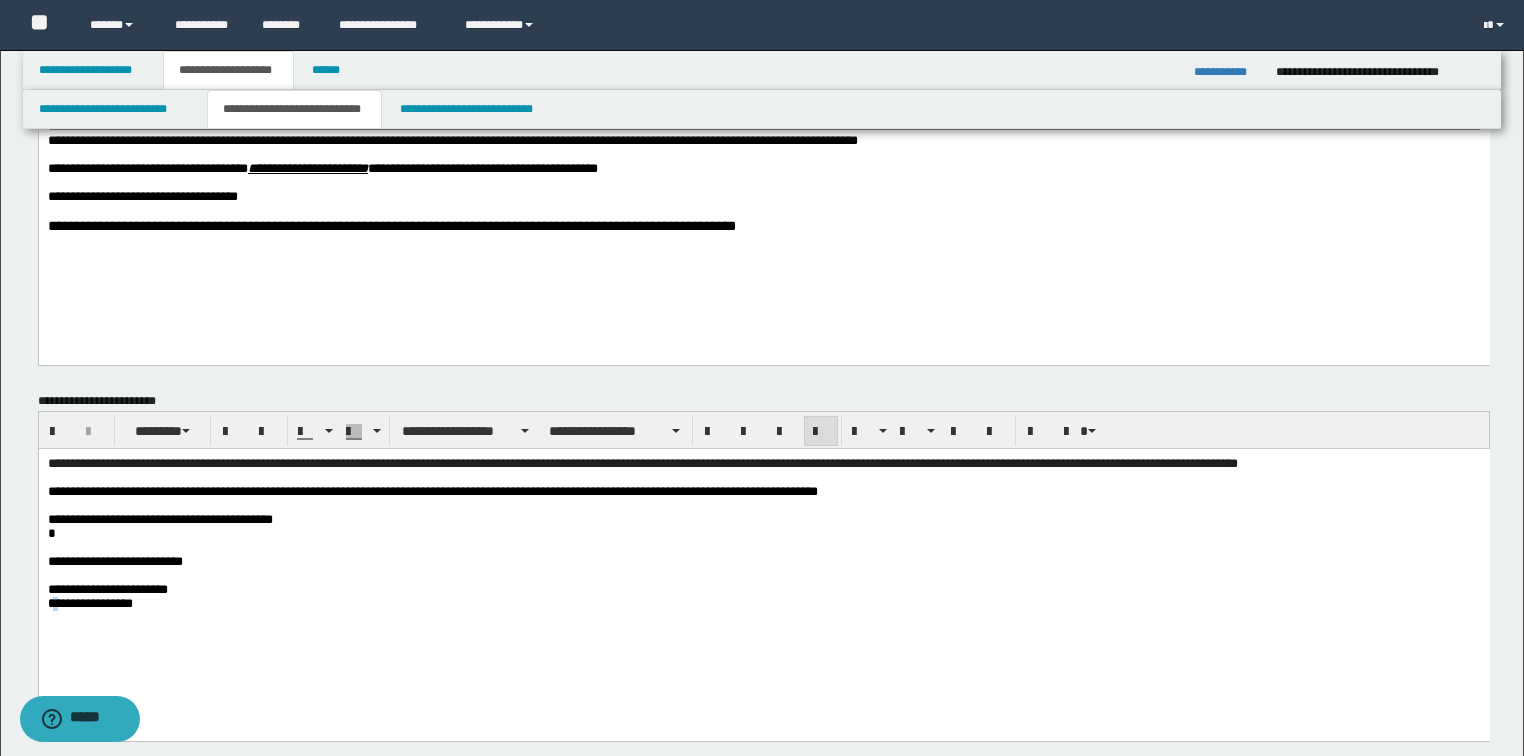 click on "**********" at bounding box center (89, 602) 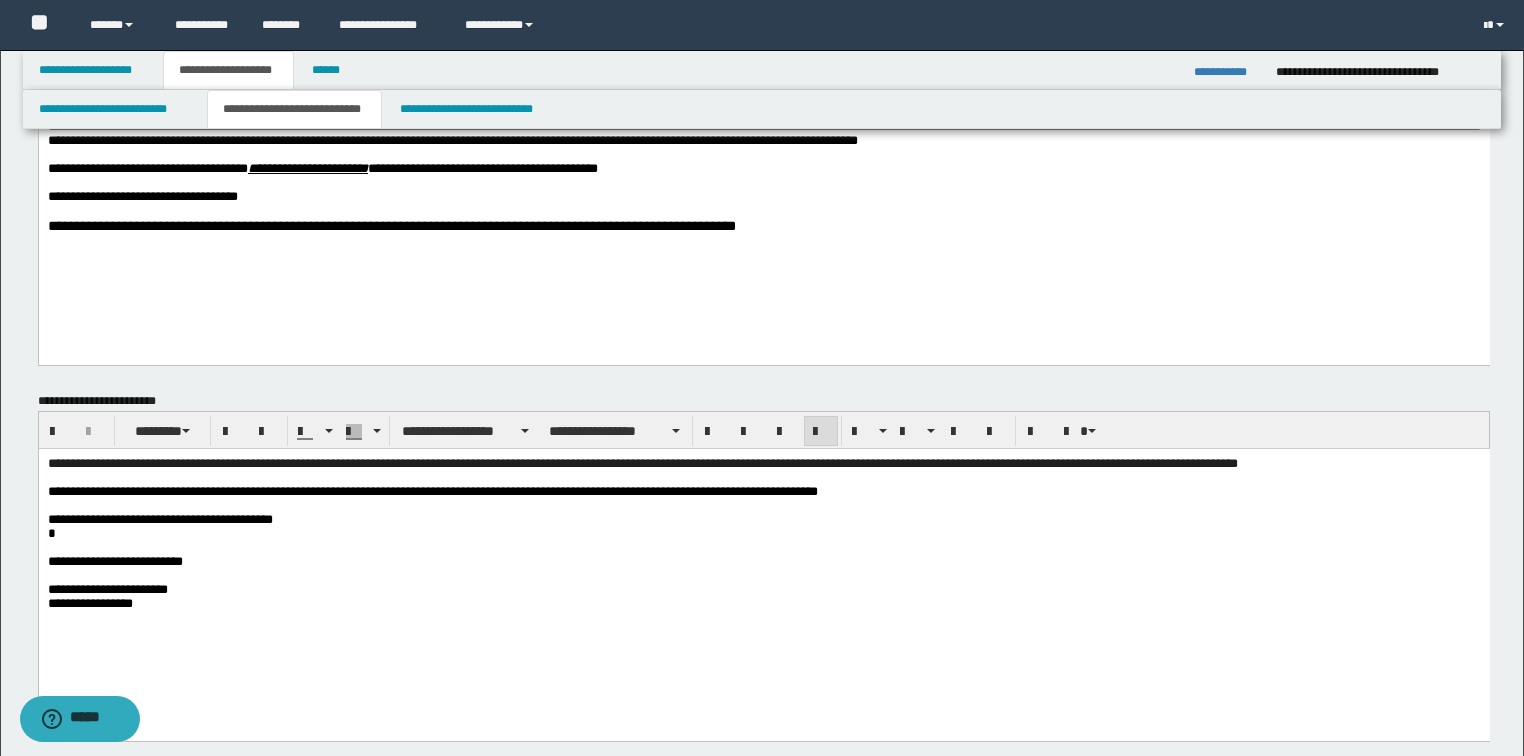click on "**********" at bounding box center [432, 490] 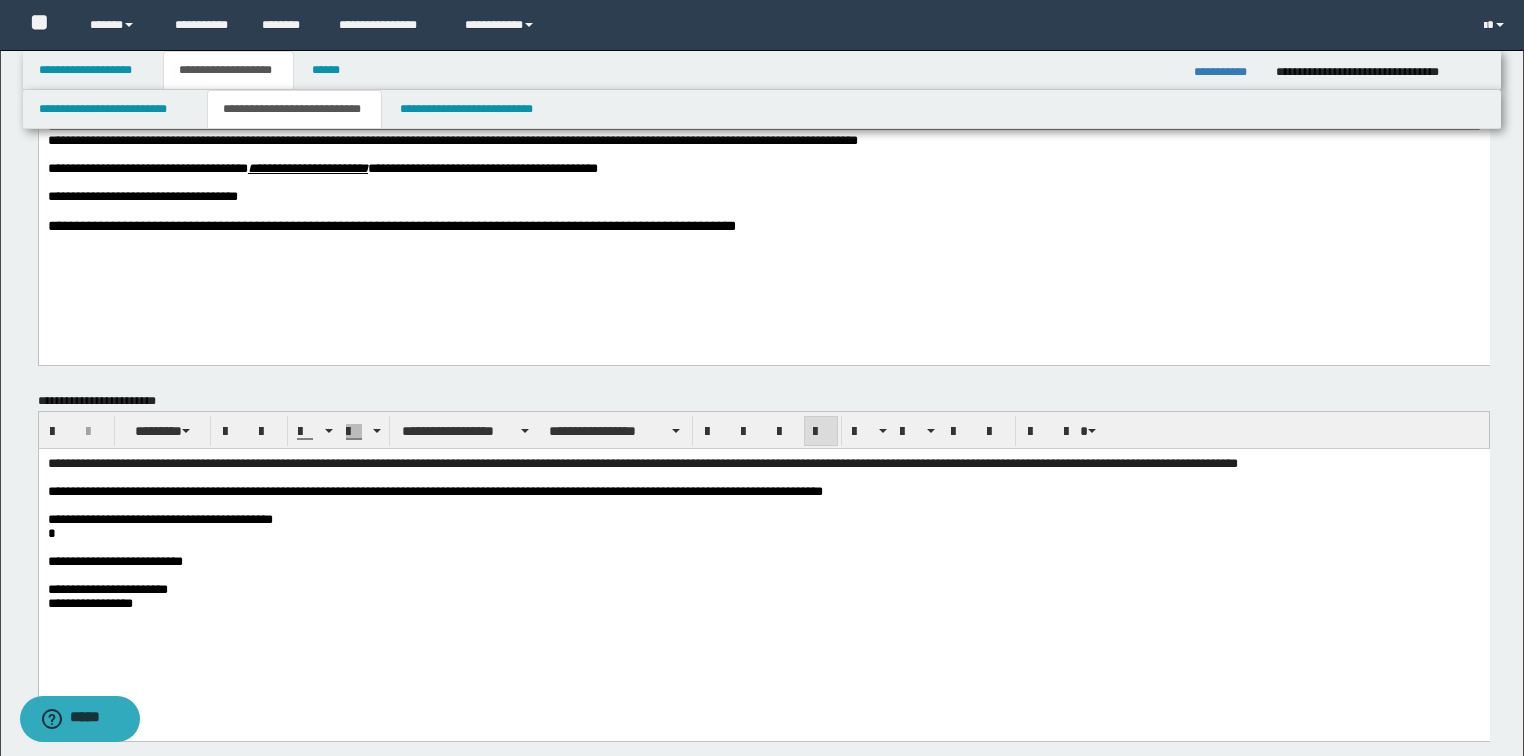 click on "**********" at bounding box center [763, 491] 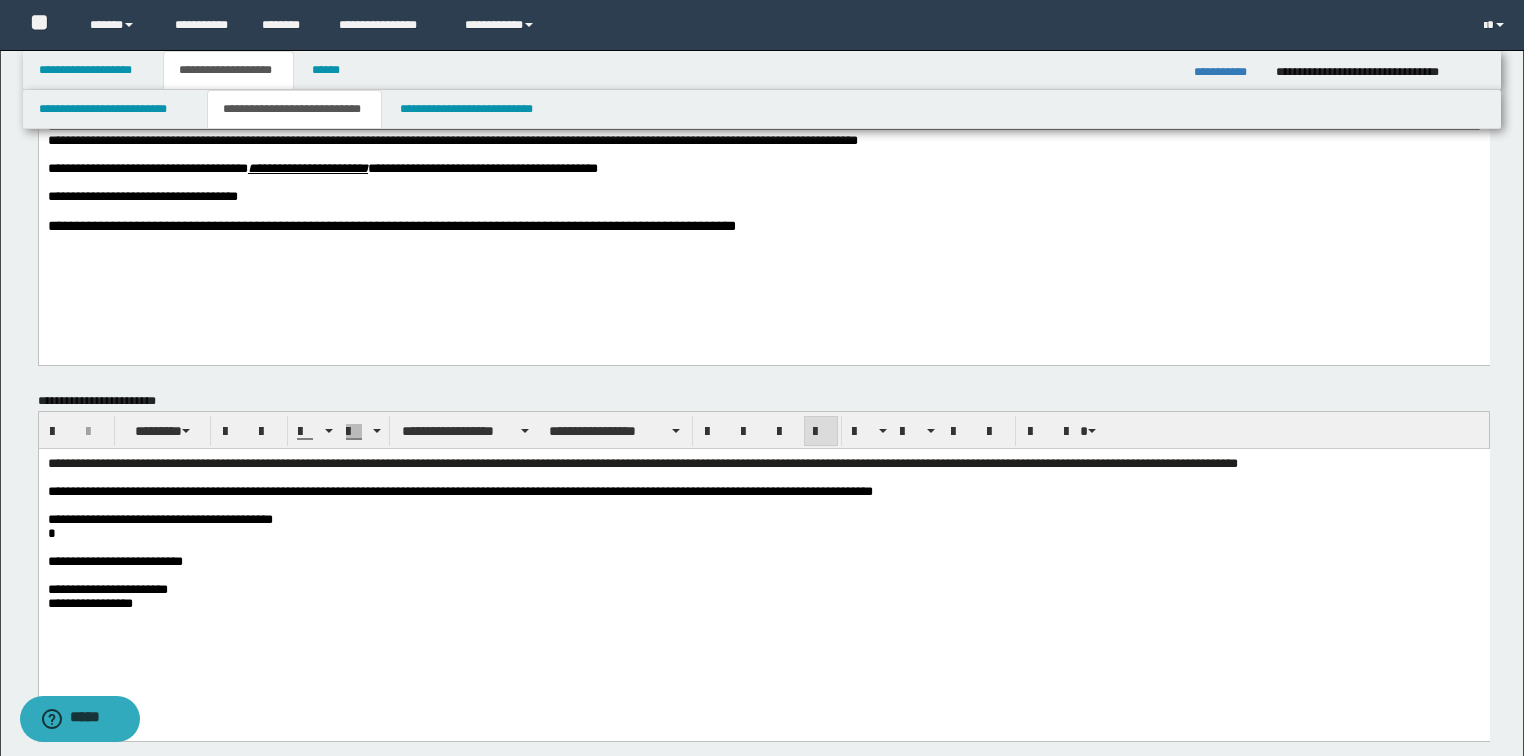 scroll, scrollTop: 0, scrollLeft: 0, axis: both 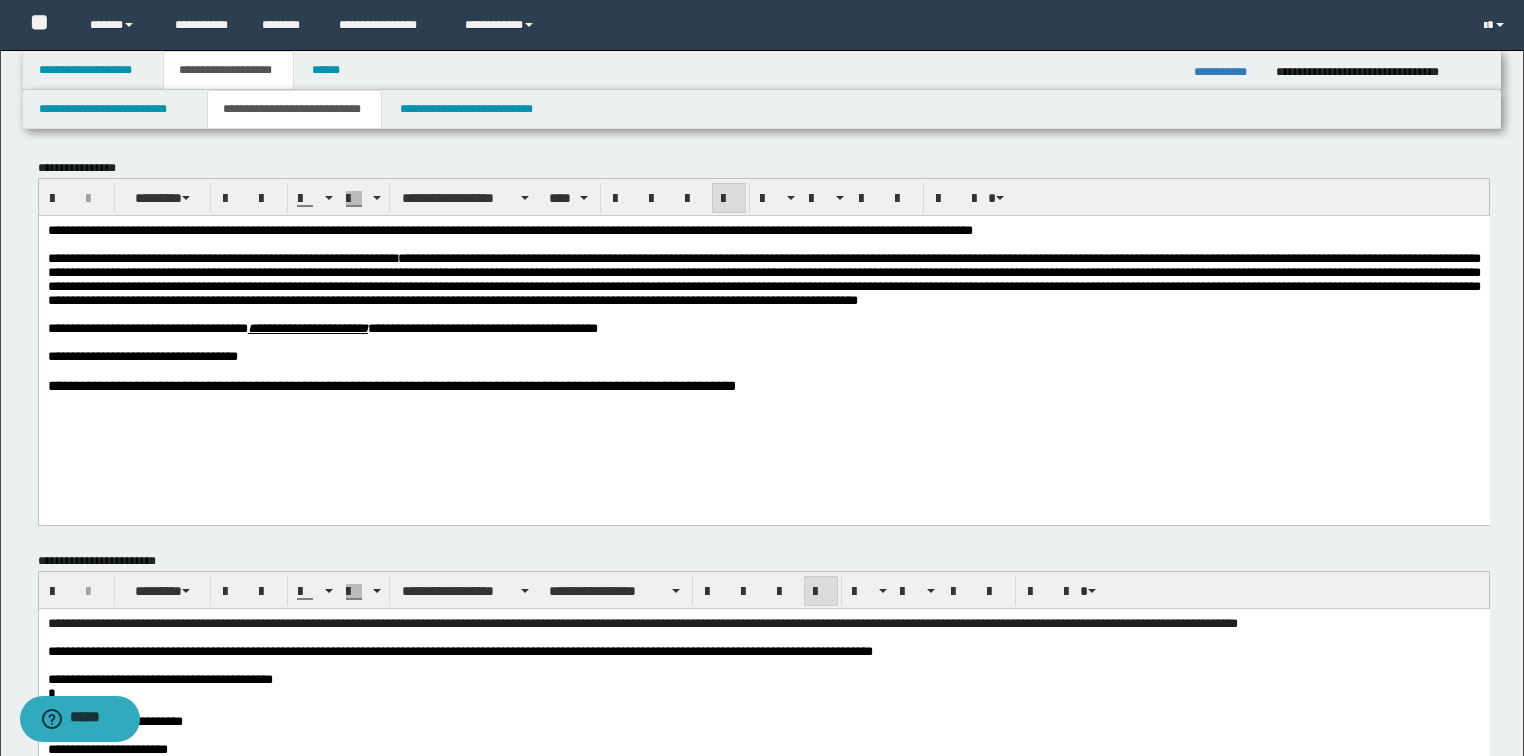 click on "**********" at bounding box center (763, 278) 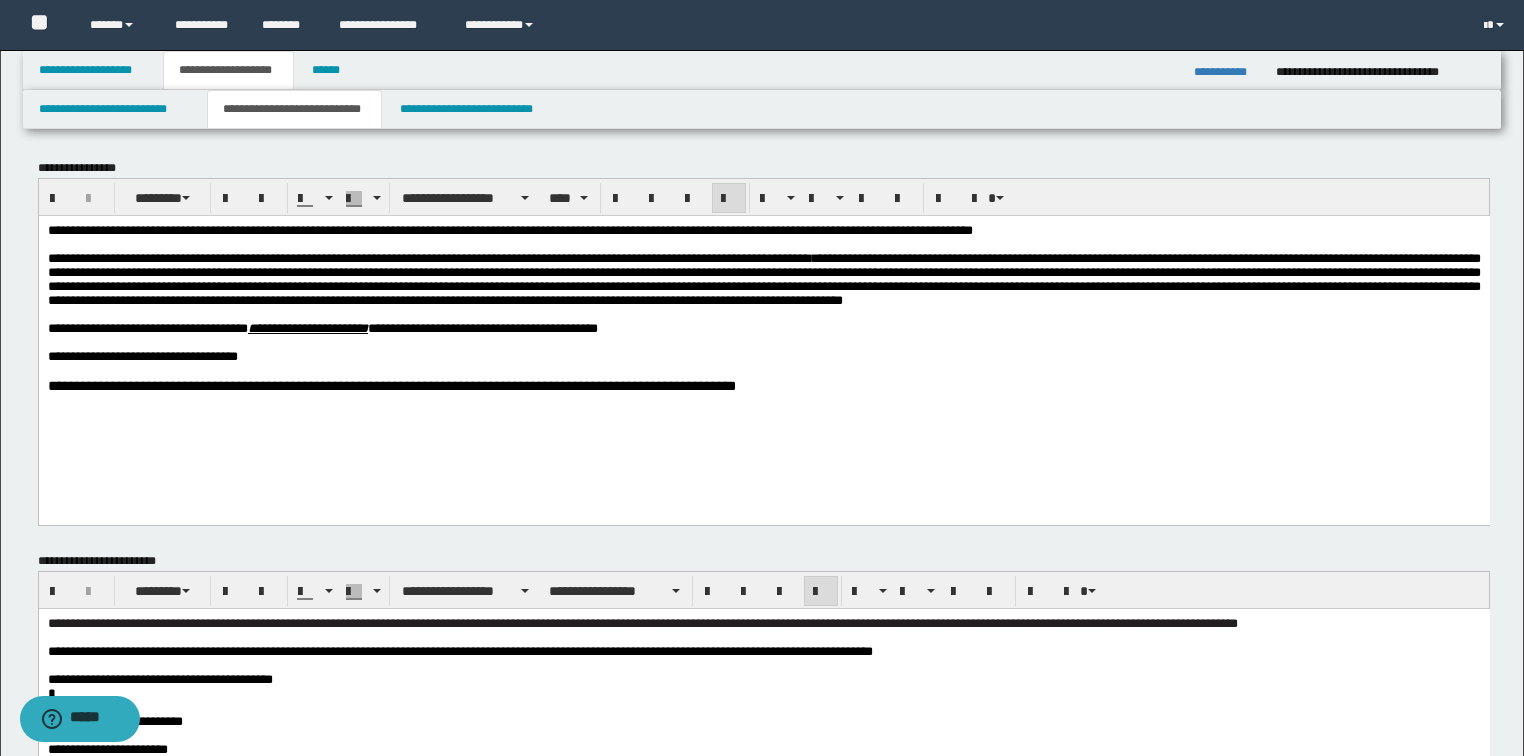 click on "**********" at bounding box center (763, 278) 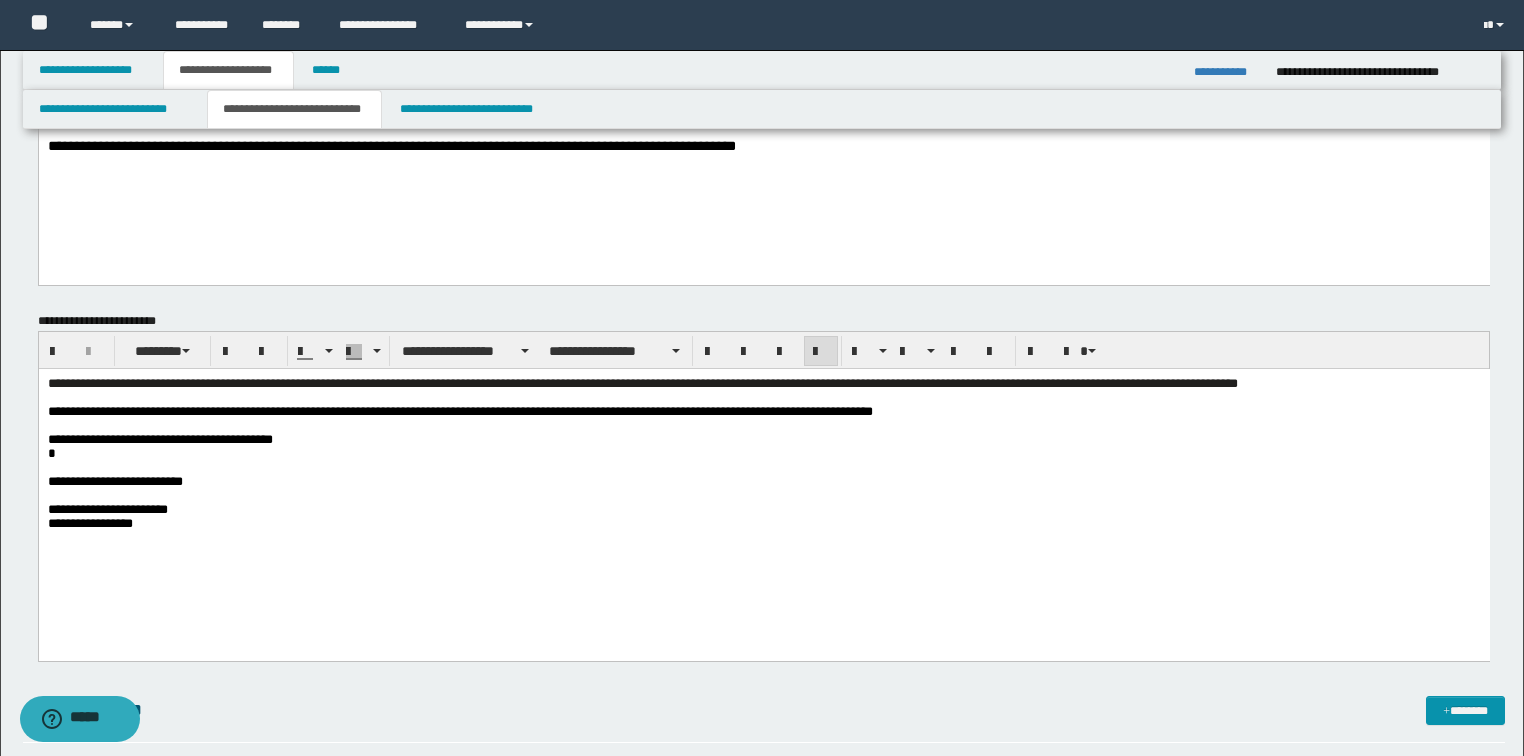 scroll, scrollTop: 160, scrollLeft: 0, axis: vertical 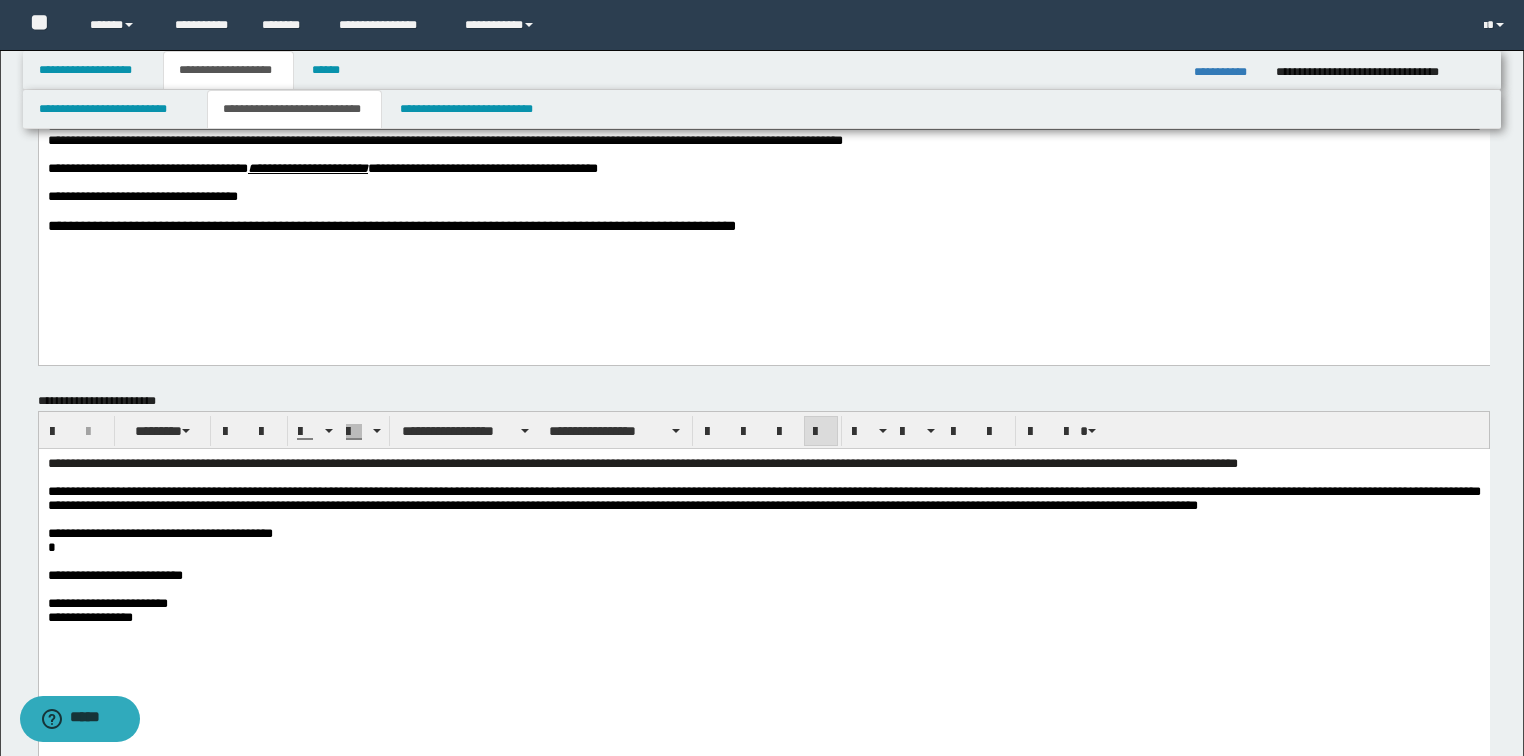 click on "**********" at bounding box center (763, 497) 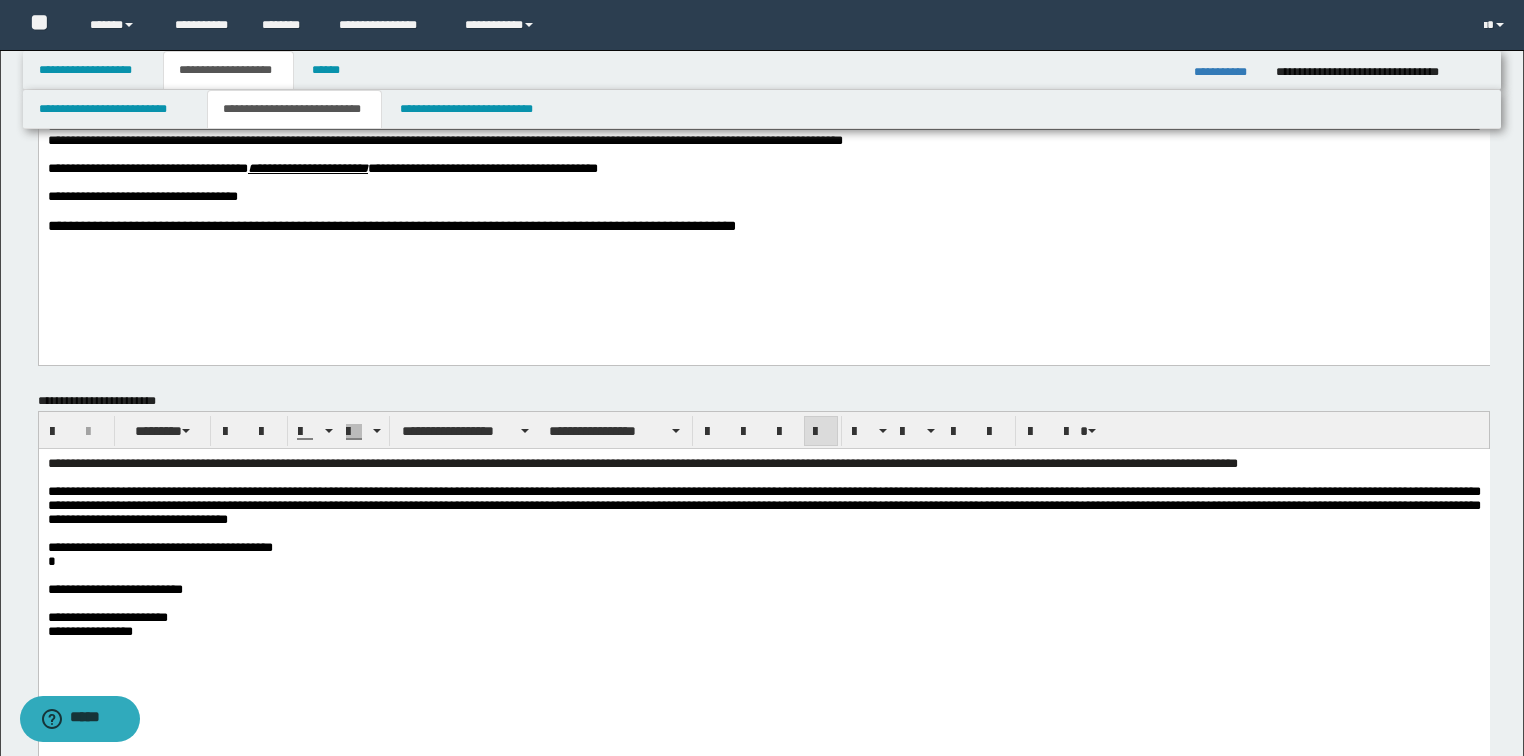 click on "**********" at bounding box center (763, 505) 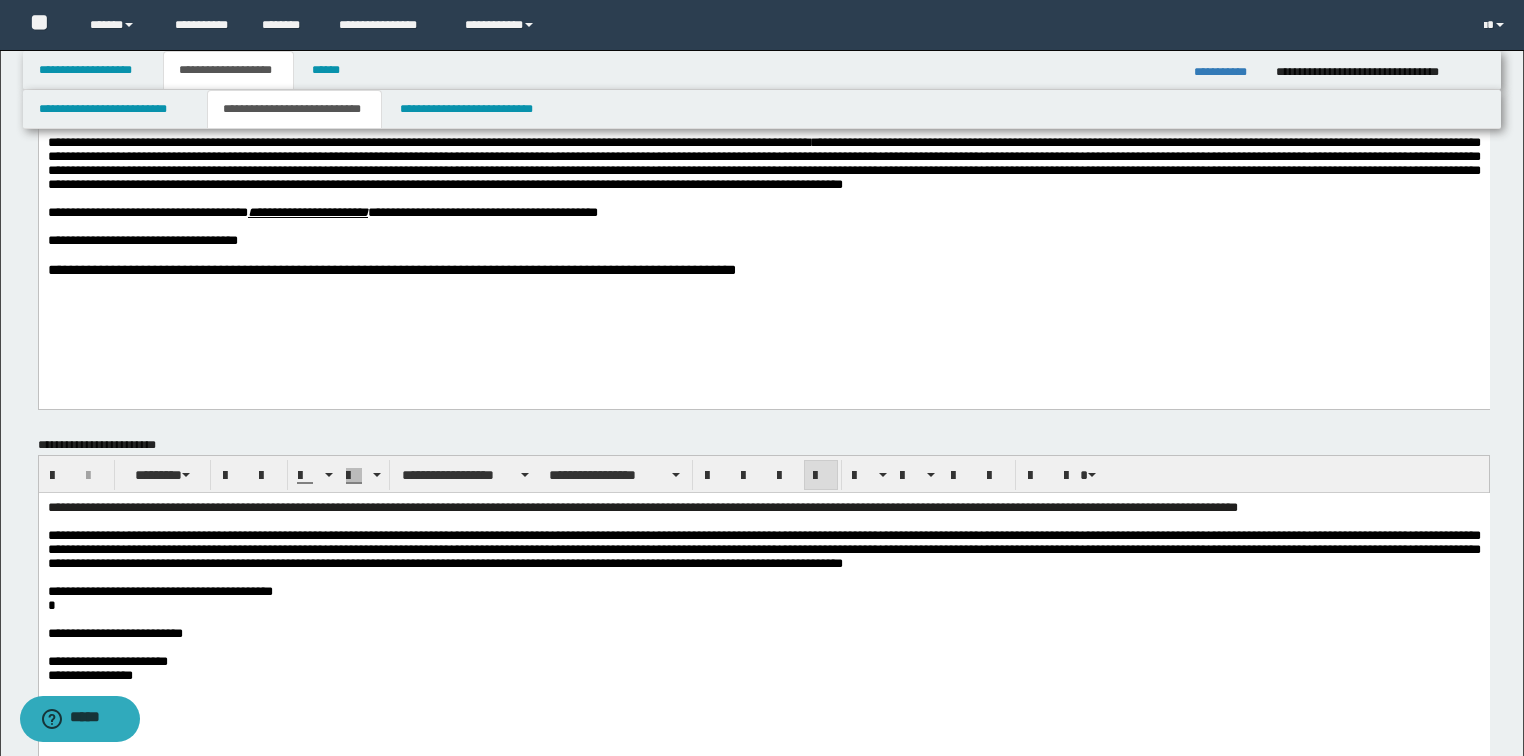 scroll, scrollTop: 80, scrollLeft: 0, axis: vertical 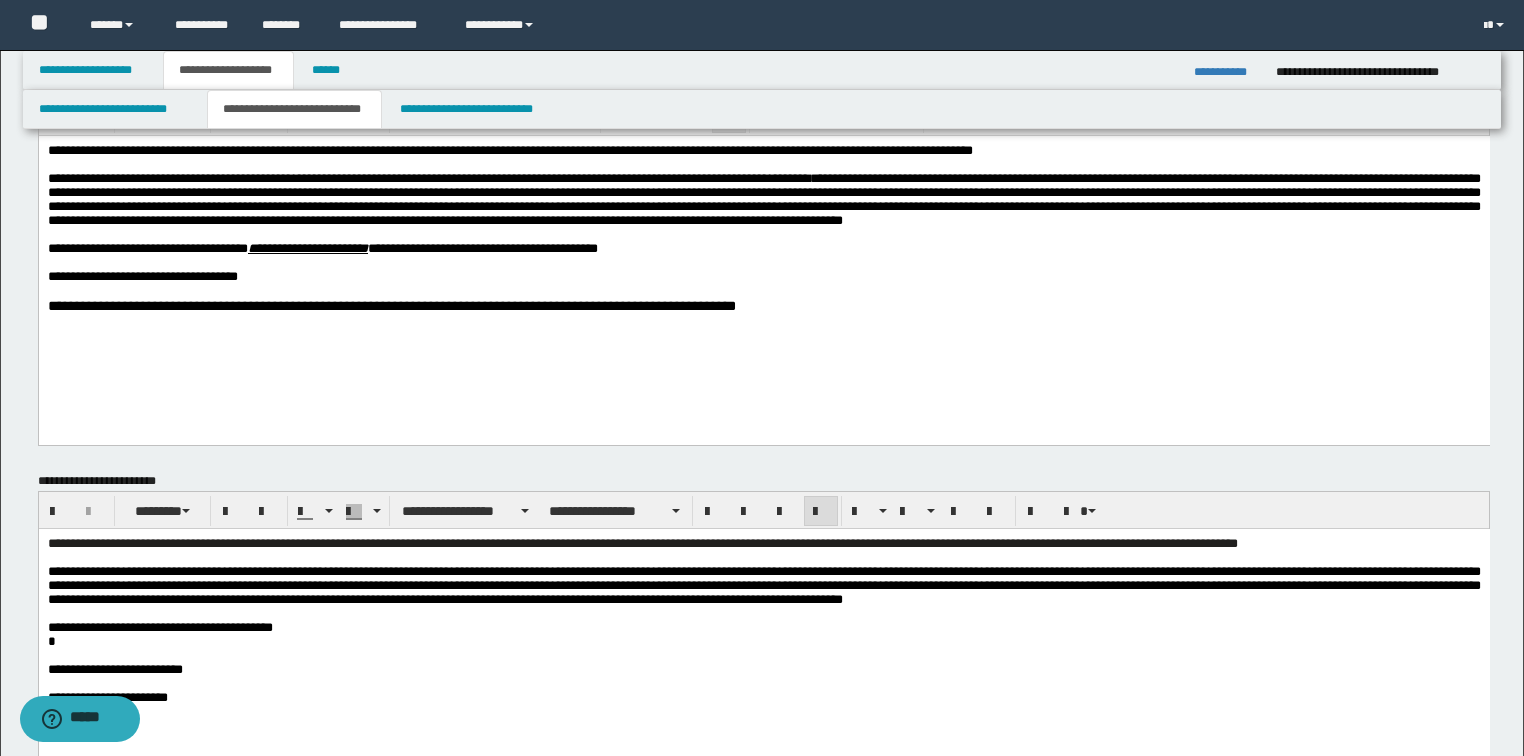 click on "**********" at bounding box center [763, 584] 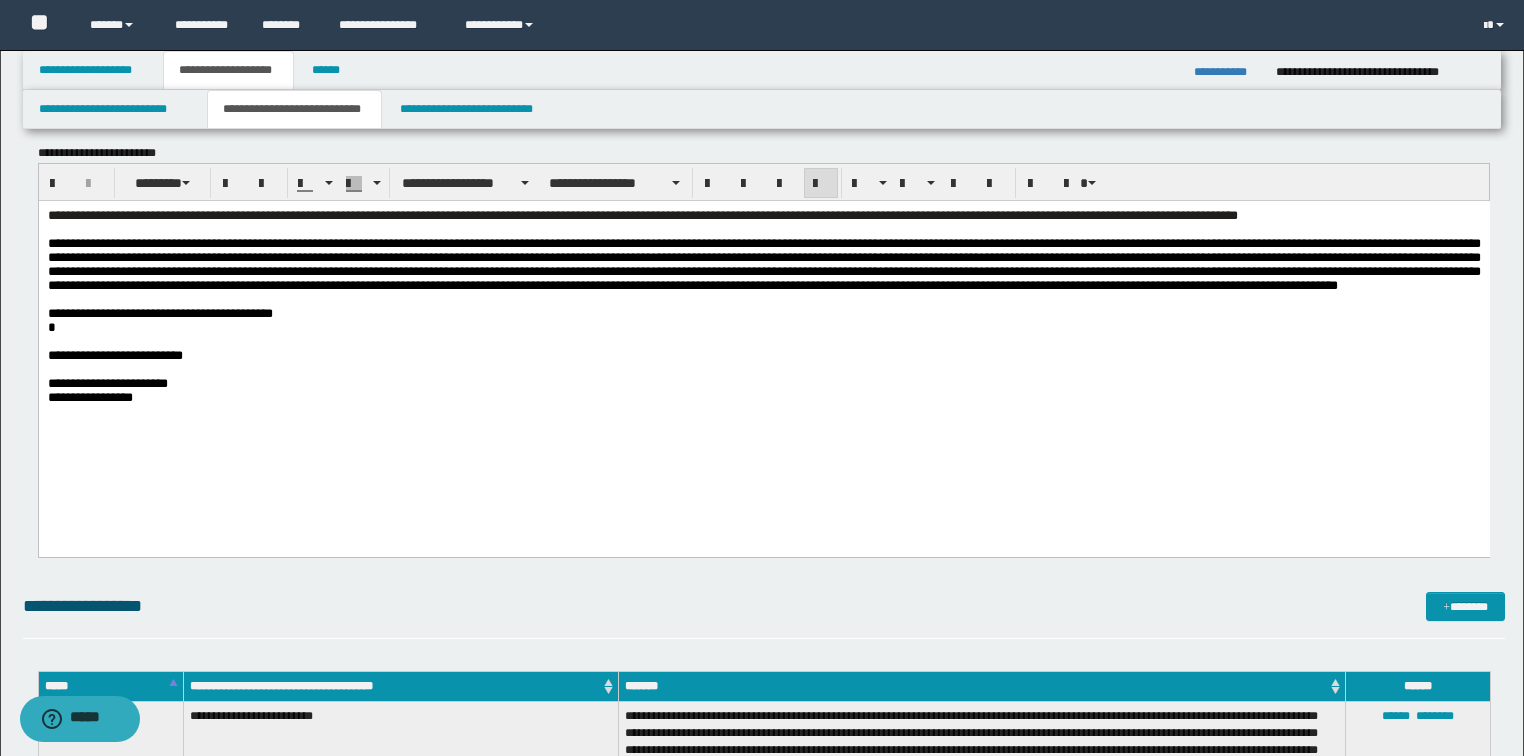 scroll, scrollTop: 400, scrollLeft: 0, axis: vertical 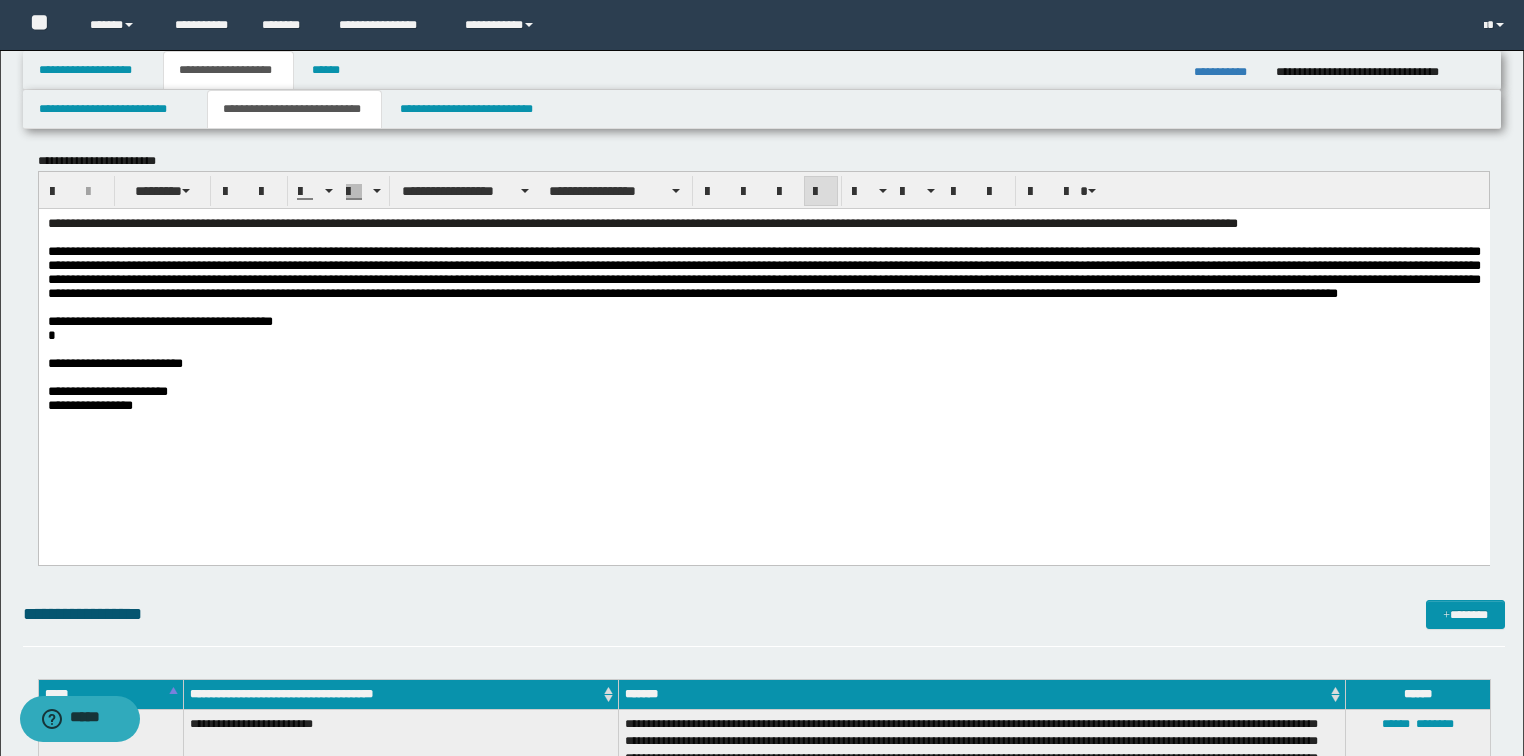 click at bounding box center [763, 307] 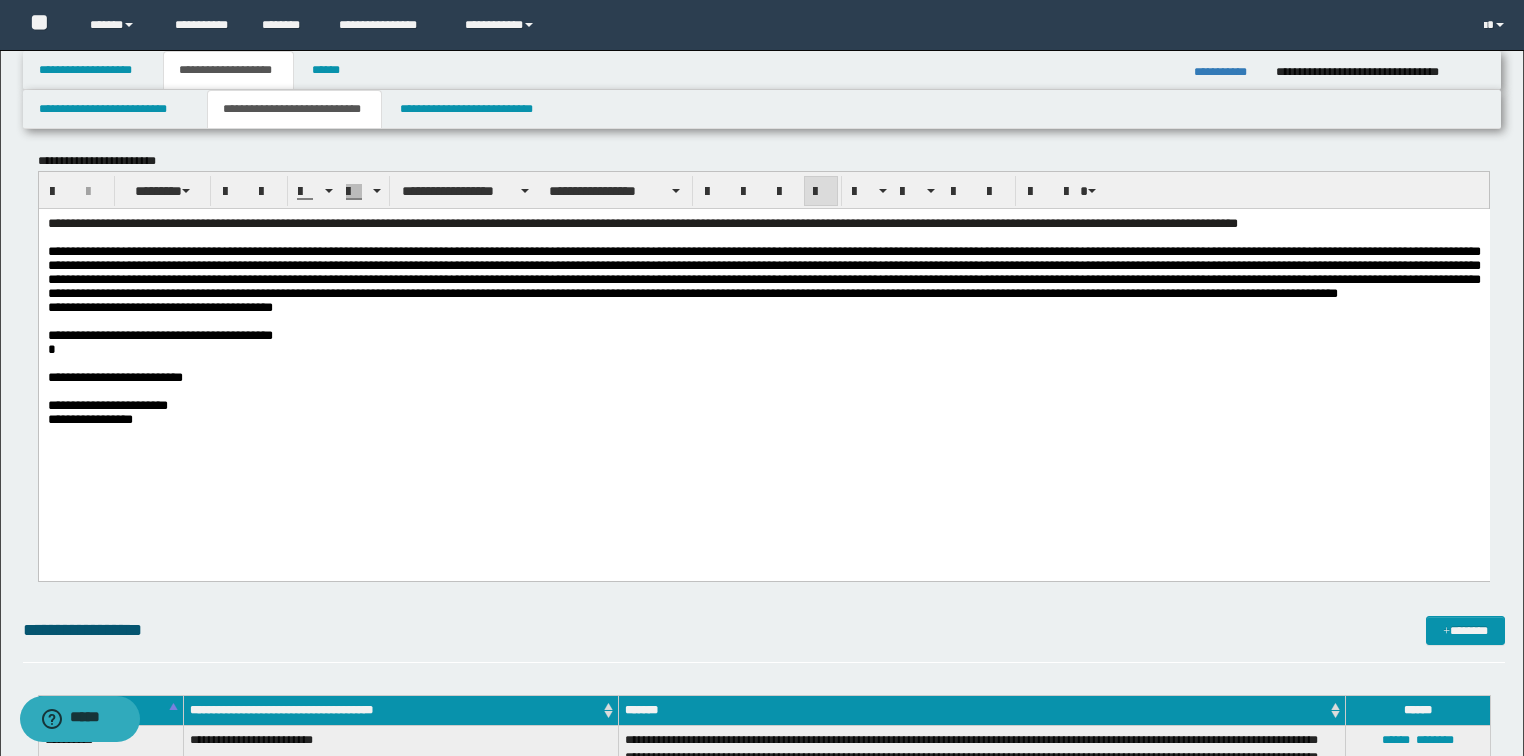 click on "**********" at bounding box center [763, 346] 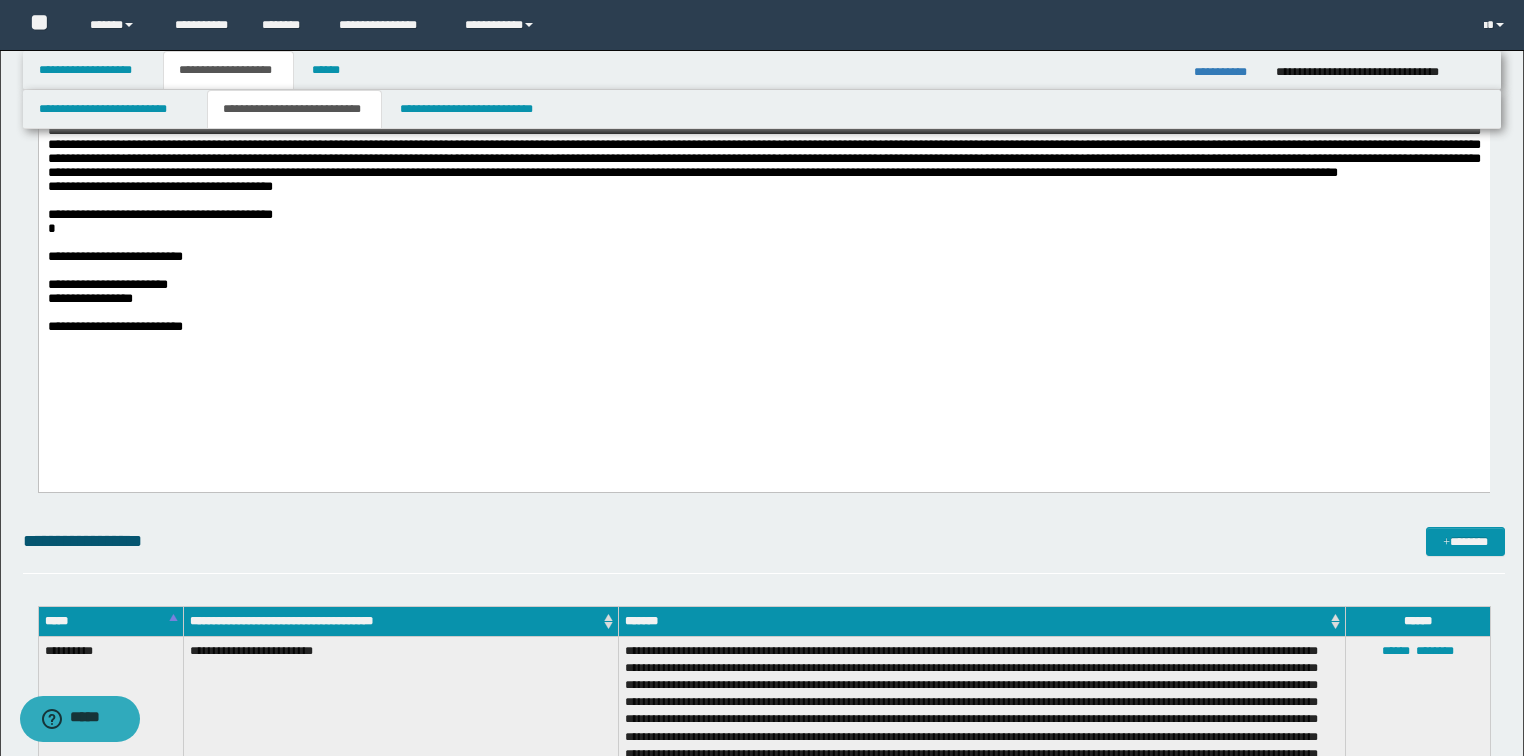 scroll, scrollTop: 480, scrollLeft: 0, axis: vertical 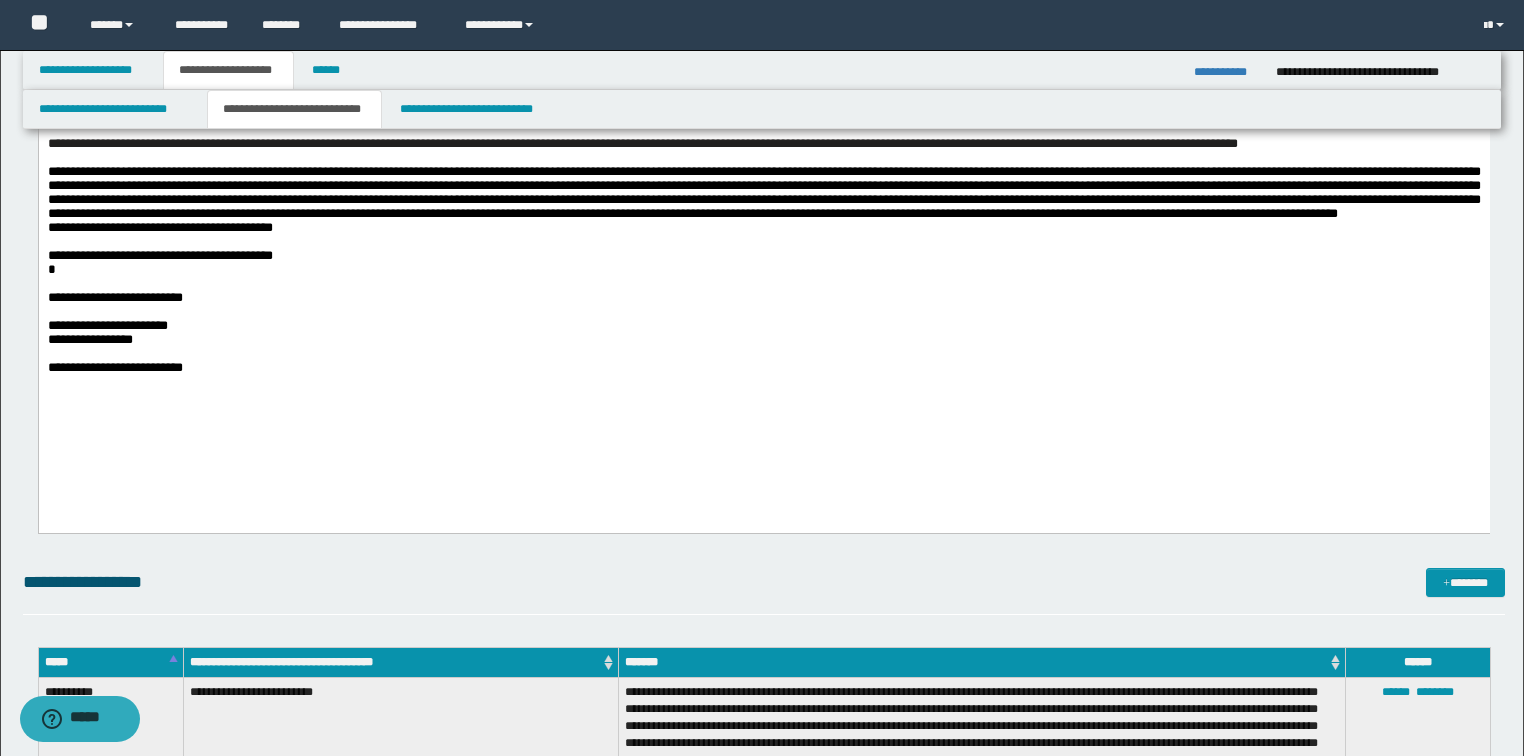 click on "**********" at bounding box center [763, 367] 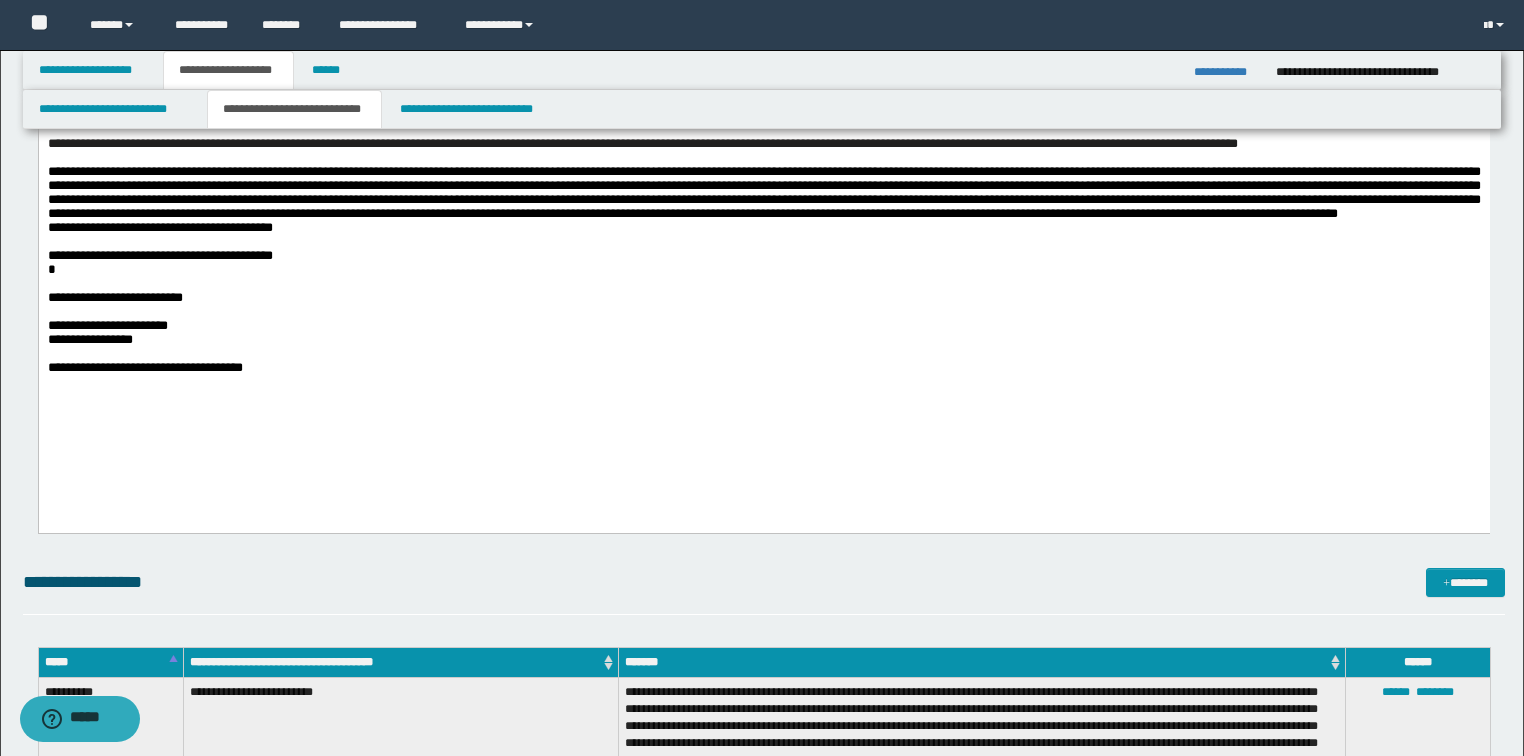 click at bounding box center [763, 192] 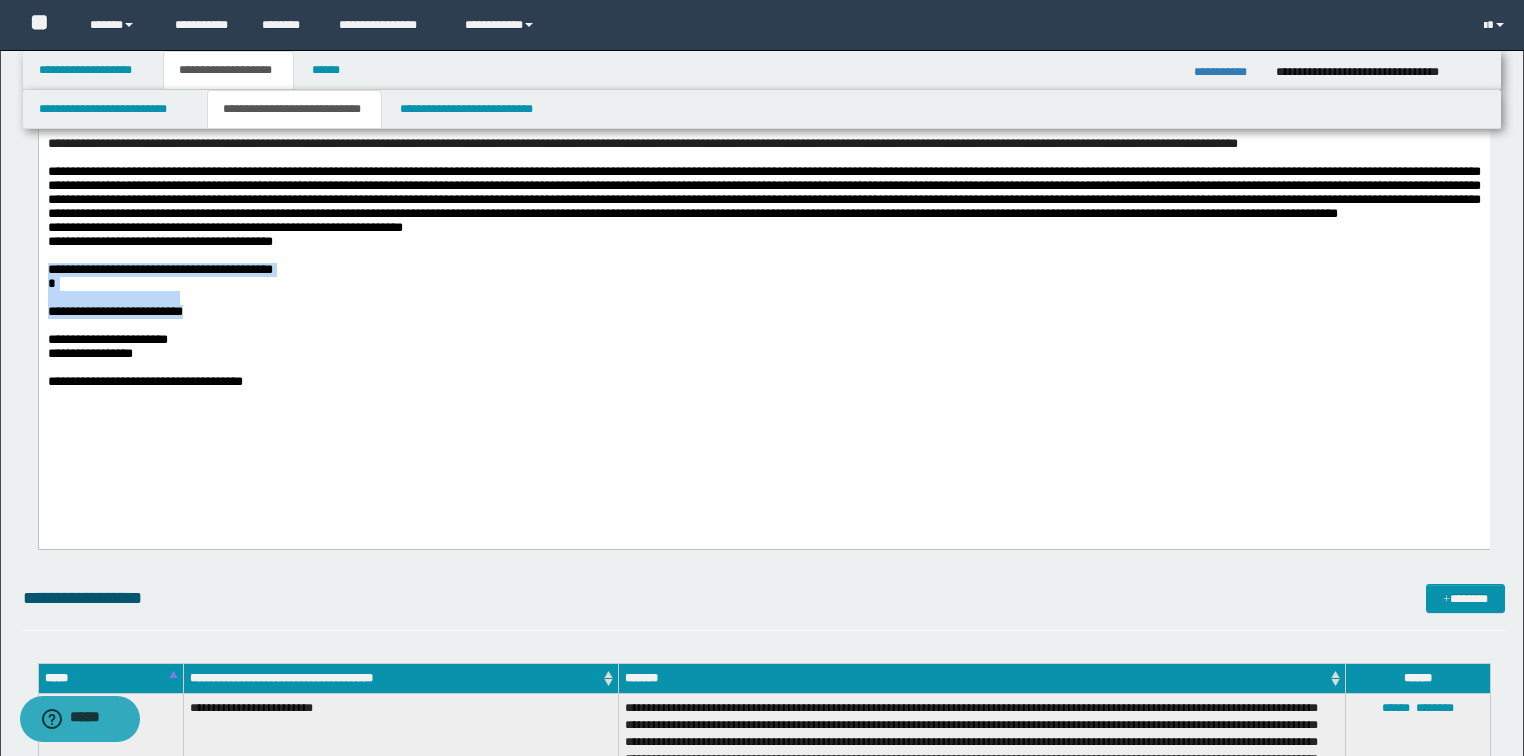 drag, startPoint x: 45, startPoint y: 302, endPoint x: 228, endPoint y: 353, distance: 189.97368 